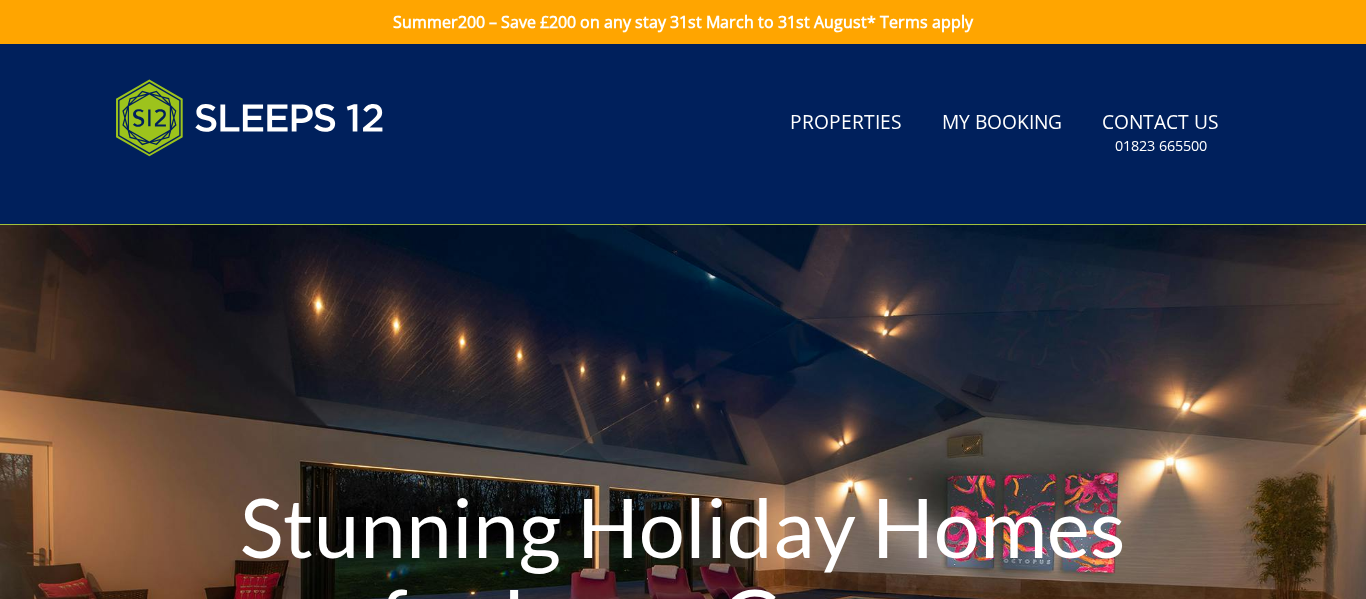 scroll, scrollTop: 0, scrollLeft: 0, axis: both 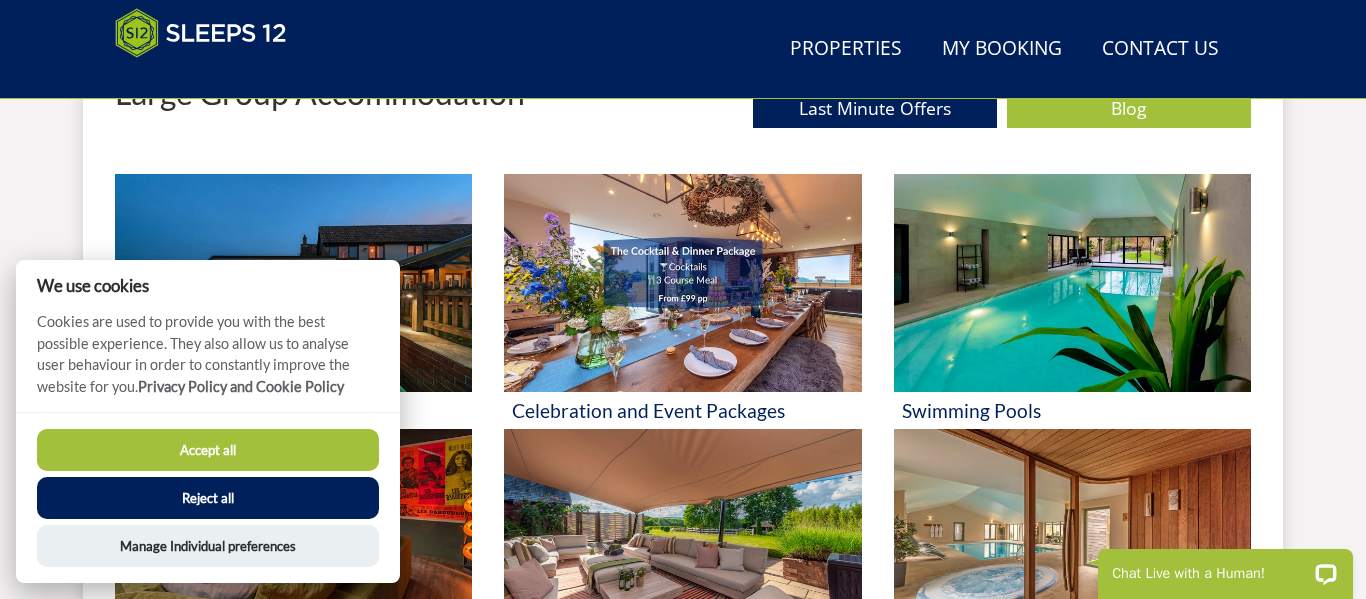 click on "Accept all" at bounding box center (208, 450) 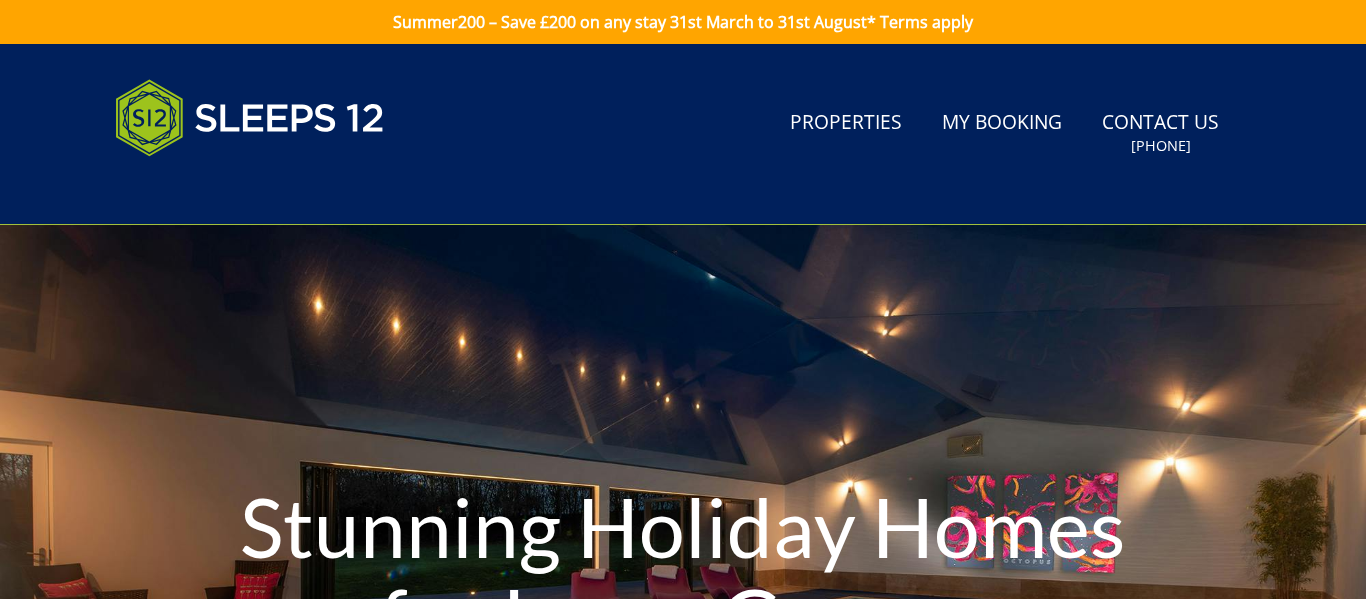scroll, scrollTop: 847, scrollLeft: 0, axis: vertical 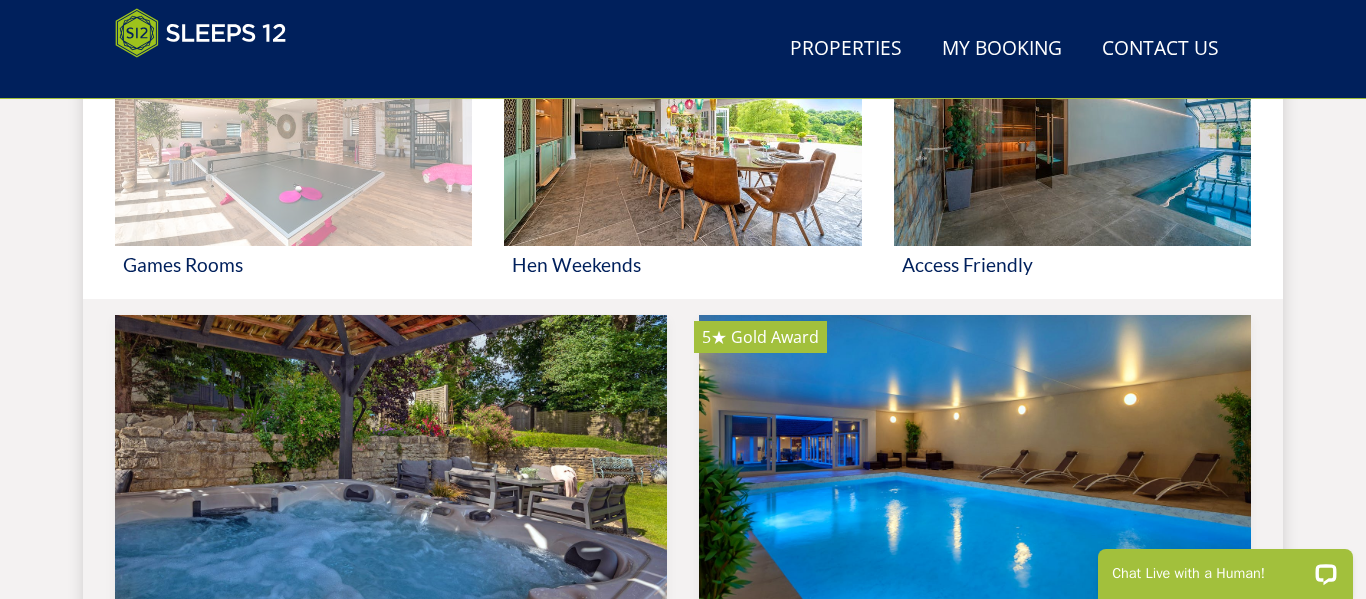 click at bounding box center (293, 137) 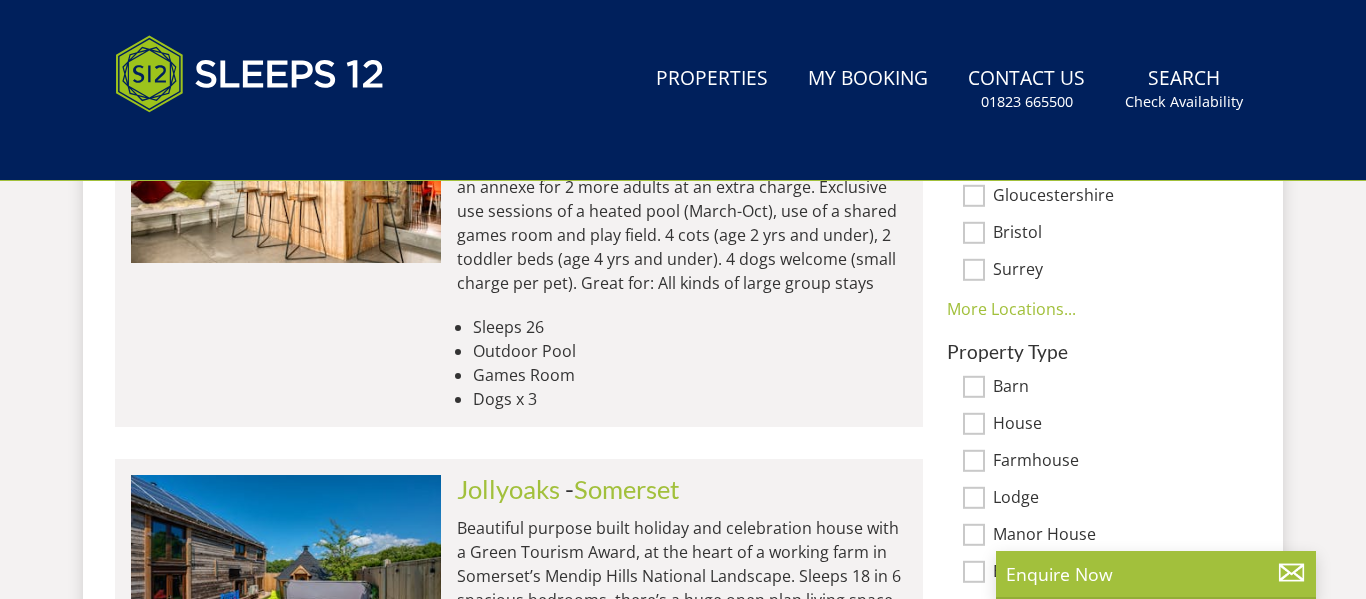 scroll, scrollTop: 0, scrollLeft: 0, axis: both 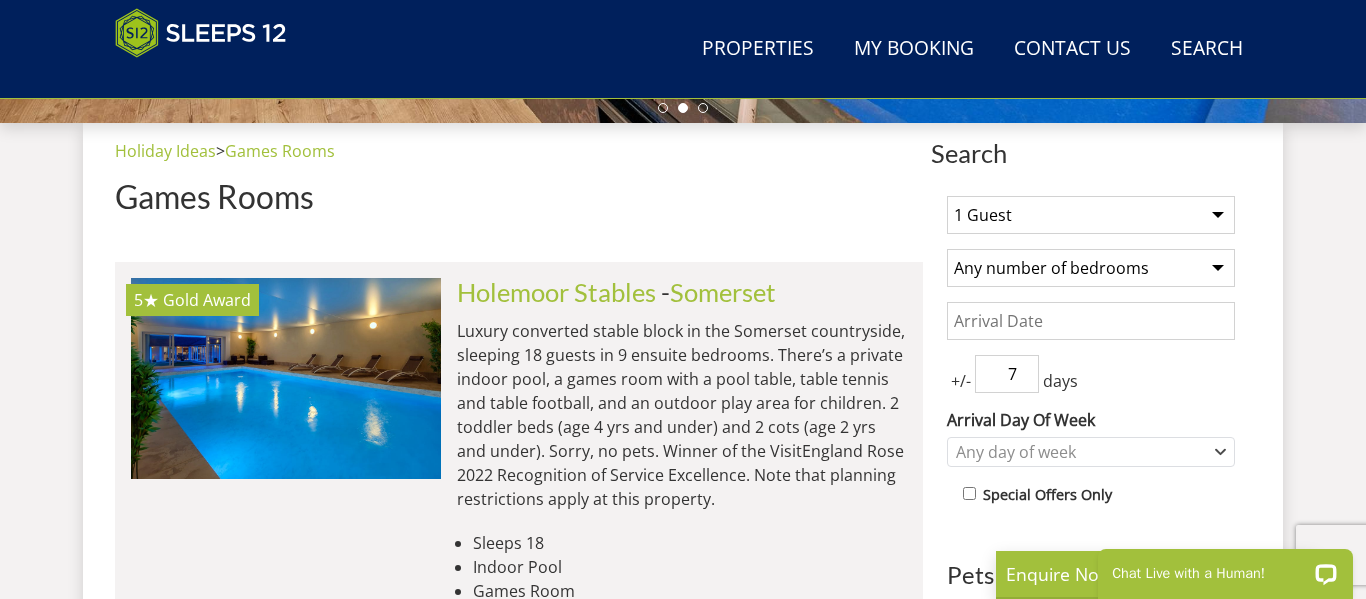 click on "1 Guest
2 Guests
3 Guests
4 Guests
5 Guests
6 Guests
7 Guests
8 Guests
9 Guests
10 Guests
11 Guests
12 Guests
13 Guests
14 Guests
15 Guests
16 Guests
17 Guests
18 Guests
19 Guests
20 Guests
21 Guests
22 Guests
23 Guests
24 Guests
25 Guests
26 Guests
27 Guests
28 Guests
29 Guests
30 Guests
31 Guests
32 Guests
33 Guests
34 Guests
35 Guests
36 Guests
37 Guests
38 Guests
39 Guests
40 Guests
41 Guests
42 Guests
43 Guests
44 Guests
45 Guests
46 Guests
47 Guests
48 Guests
49 Guests
50 Guests" at bounding box center (1091, 215) 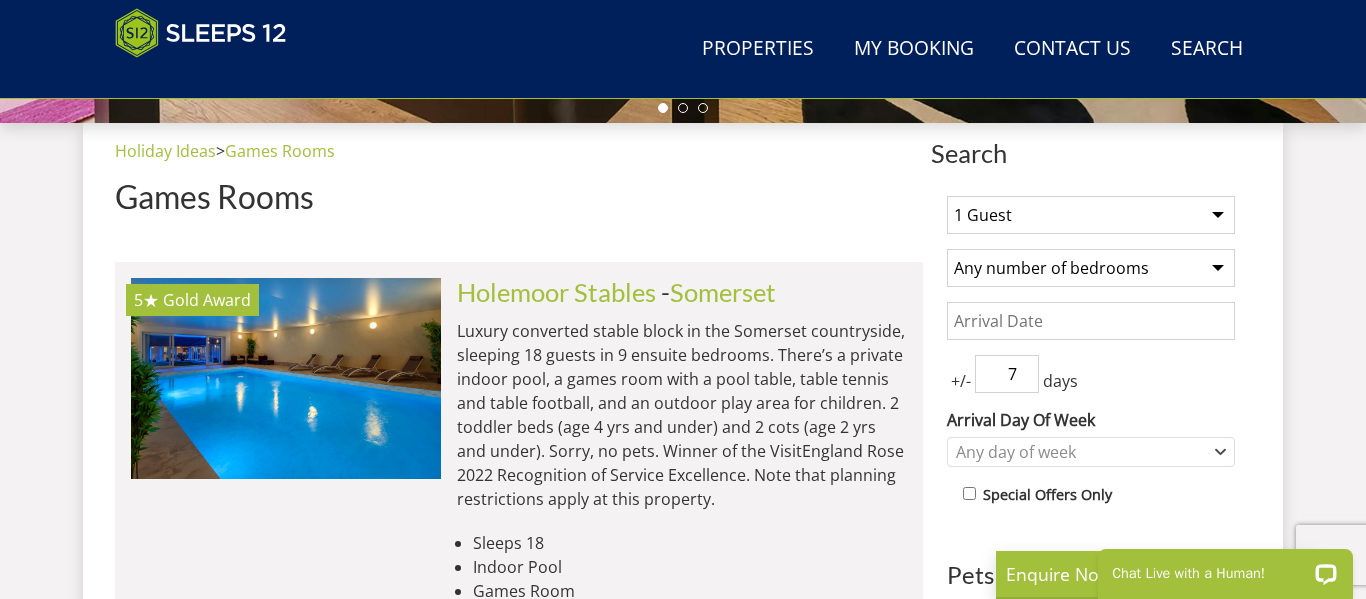 select on "11" 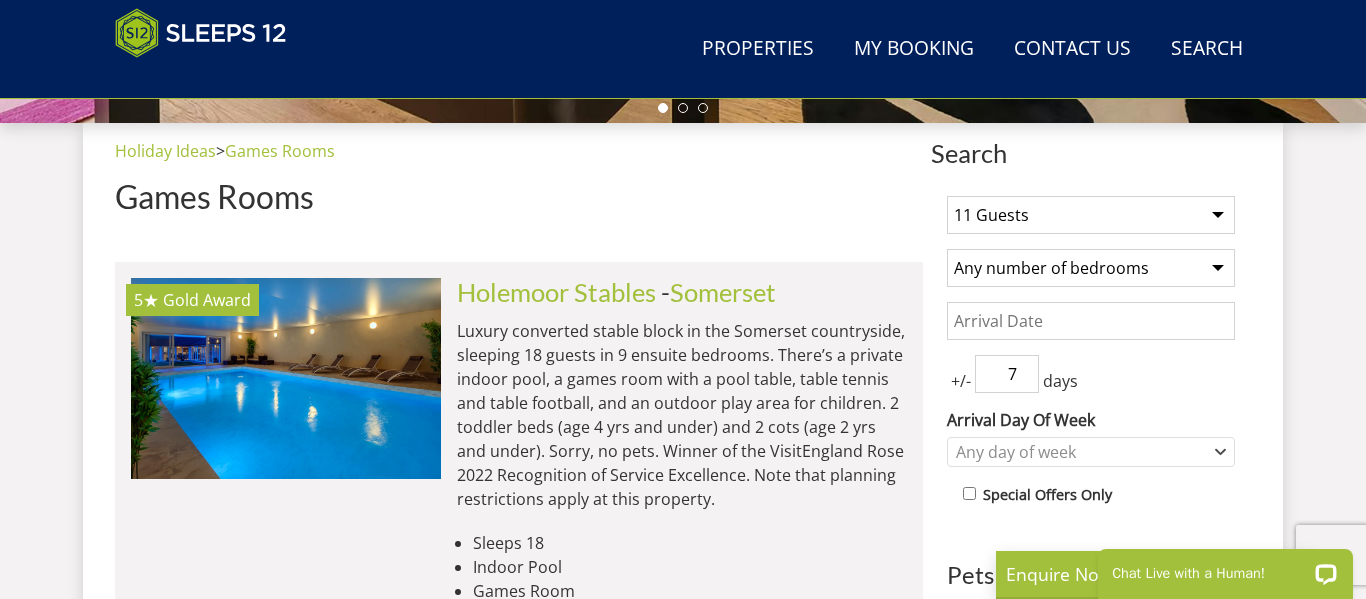 click on "1 Guest
2 Guests
3 Guests
4 Guests
5 Guests
6 Guests
7 Guests
8 Guests
9 Guests
10 Guests
11 Guests
12 Guests
13 Guests
14 Guests
15 Guests
16 Guests
17 Guests
18 Guests
19 Guests
20 Guests
21 Guests
22 Guests
23 Guests
24 Guests
25 Guests
26 Guests
27 Guests
28 Guests
29 Guests
30 Guests
31 Guests
32 Guests
33 Guests
34 Guests
35 Guests
36 Guests
37 Guests
38 Guests
39 Guests
40 Guests
41 Guests
42 Guests
43 Guests
44 Guests
45 Guests
46 Guests
47 Guests
48 Guests
49 Guests
50 Guests" at bounding box center [1091, 215] 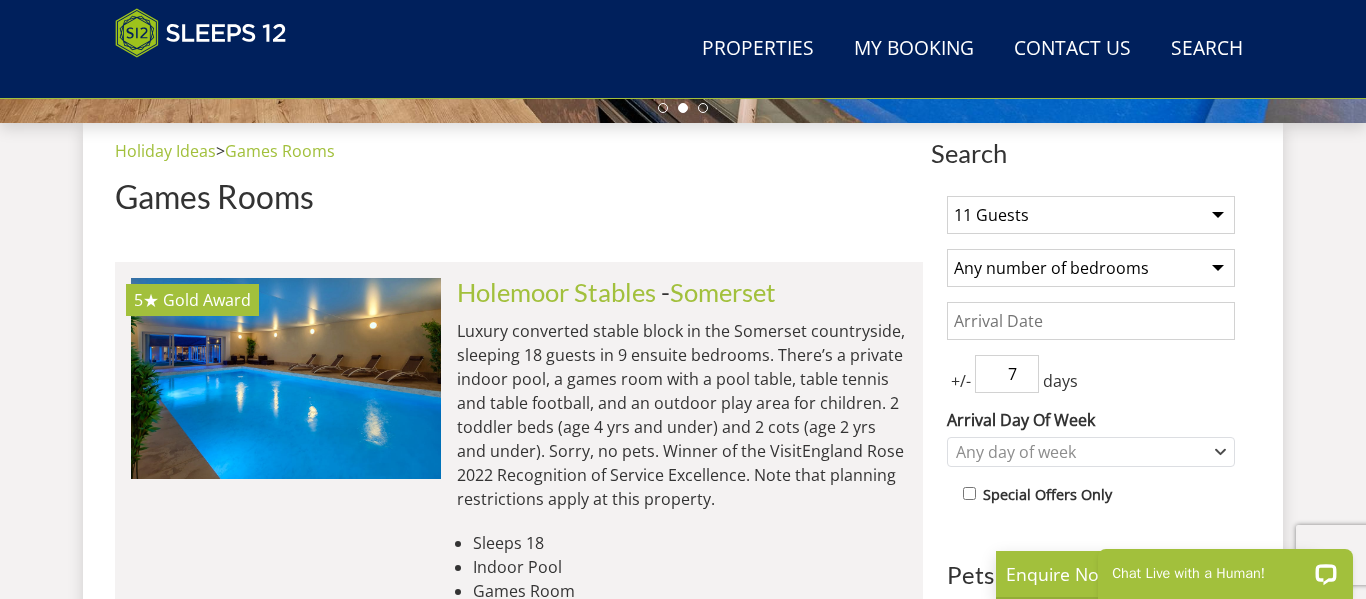 click on "Any number of bedrooms
3 Bedrooms
4 Bedrooms
5 Bedrooms
6 Bedrooms
7 Bedrooms
8 Bedrooms
9 Bedrooms
10 Bedrooms
11 Bedrooms
12 Bedrooms
13 Bedrooms
14 Bedrooms
15 Bedrooms
16 Bedrooms" at bounding box center (1091, 268) 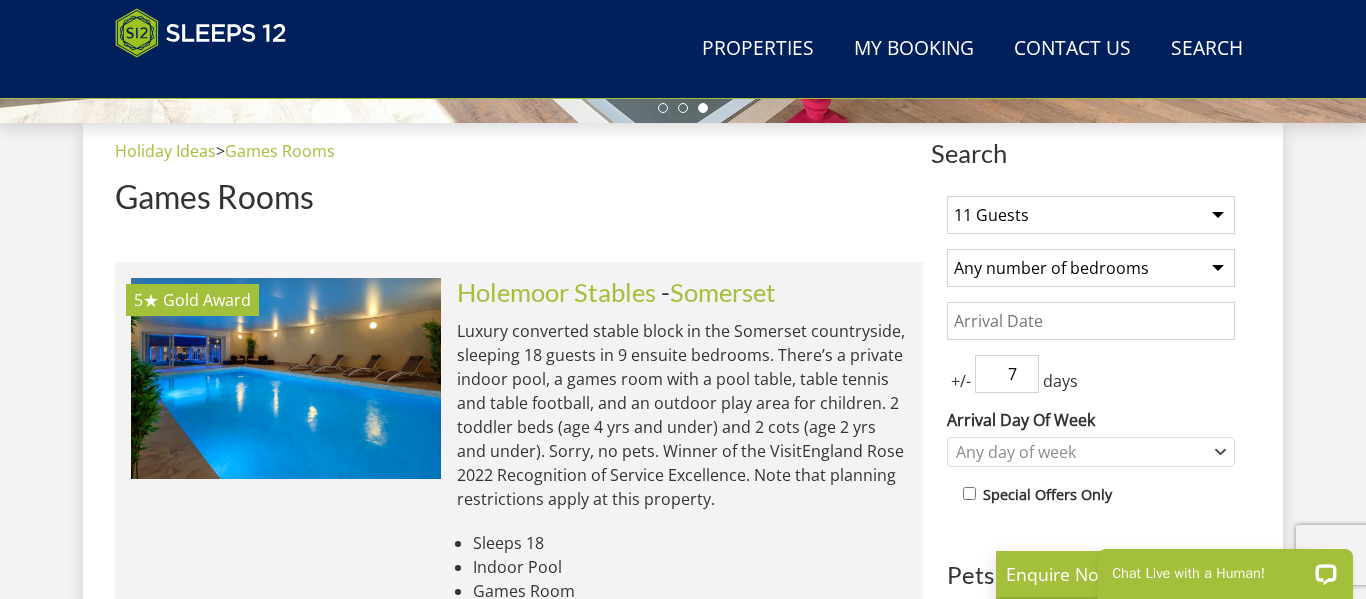 select on "6" 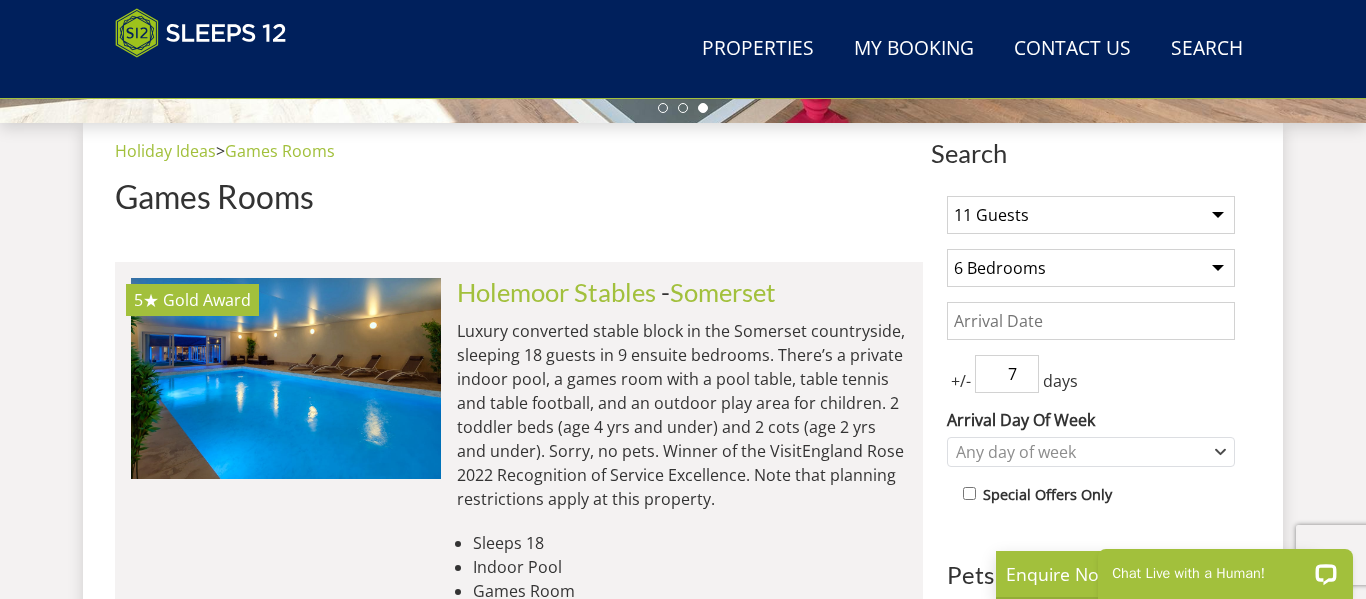click on "Any number of bedrooms
3 Bedrooms
4 Bedrooms
5 Bedrooms
6 Bedrooms
7 Bedrooms
8 Bedrooms
9 Bedrooms
10 Bedrooms
11 Bedrooms
12 Bedrooms
13 Bedrooms
14 Bedrooms
15 Bedrooms
16 Bedrooms" at bounding box center (1091, 268) 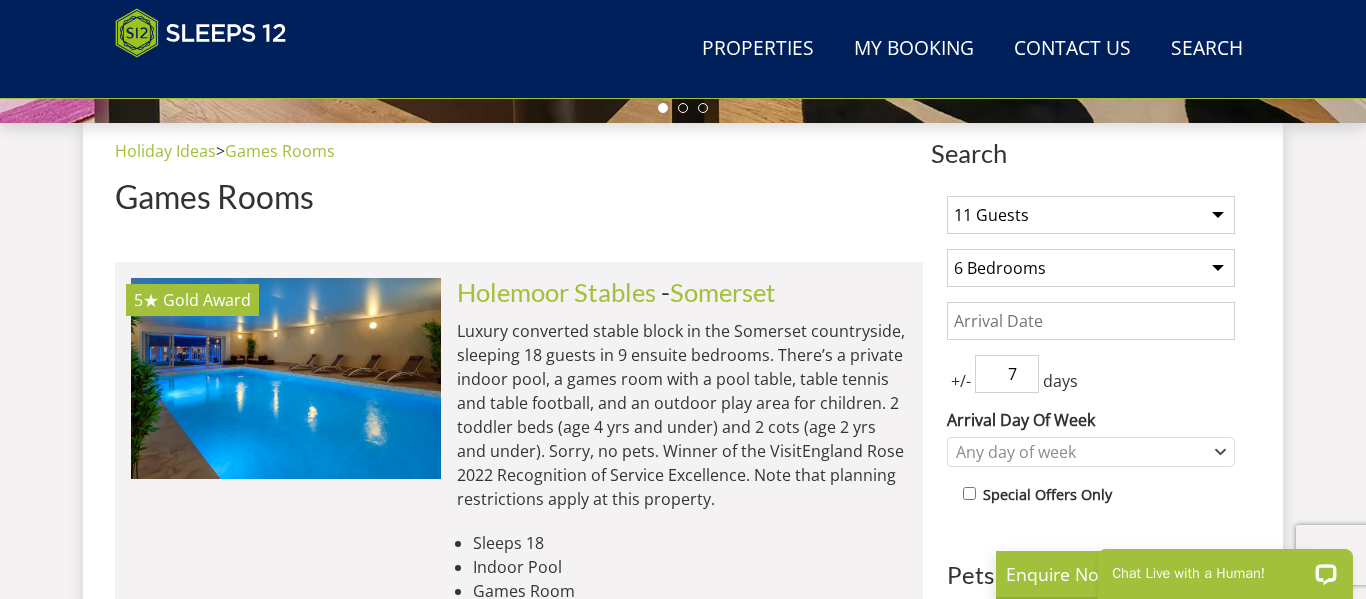 click on "Date" at bounding box center (1091, 321) 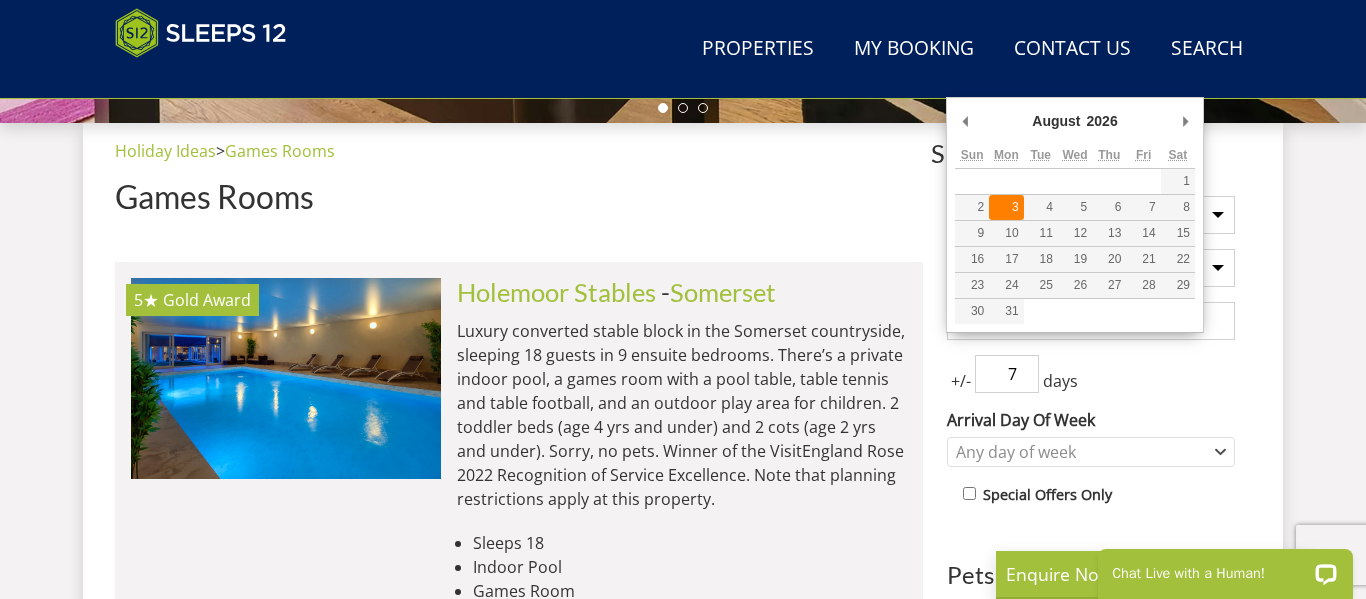 type on "03/08/2026" 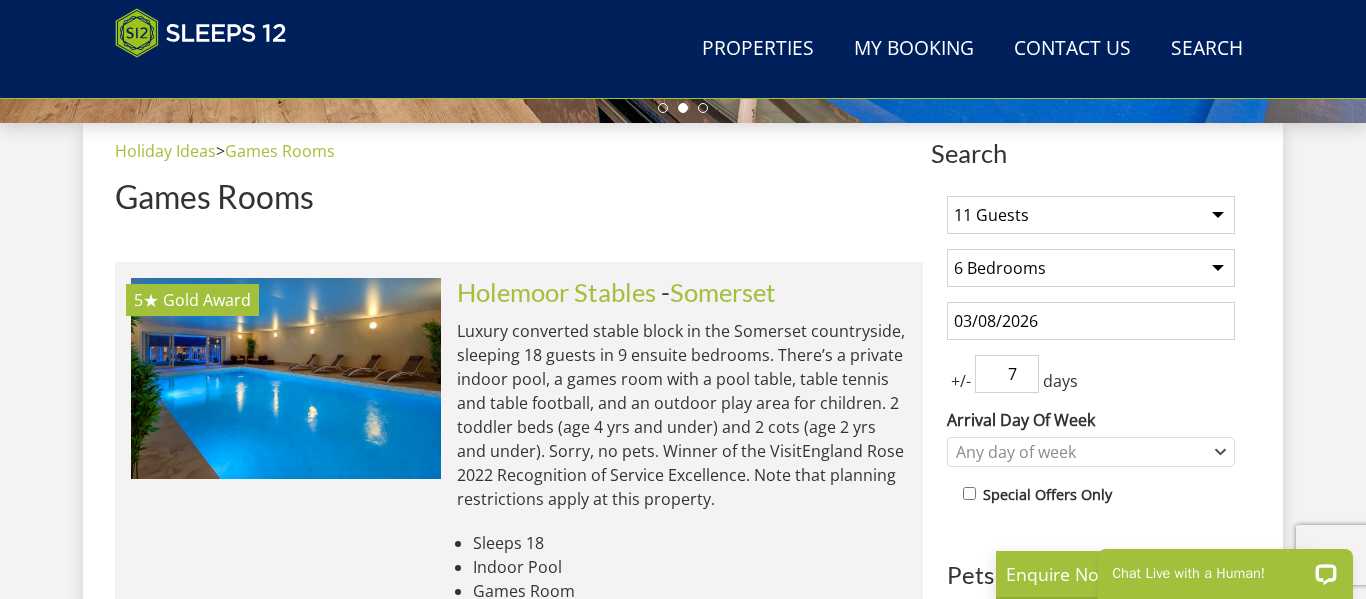 click on "+/-
7
days" at bounding box center [1091, 374] 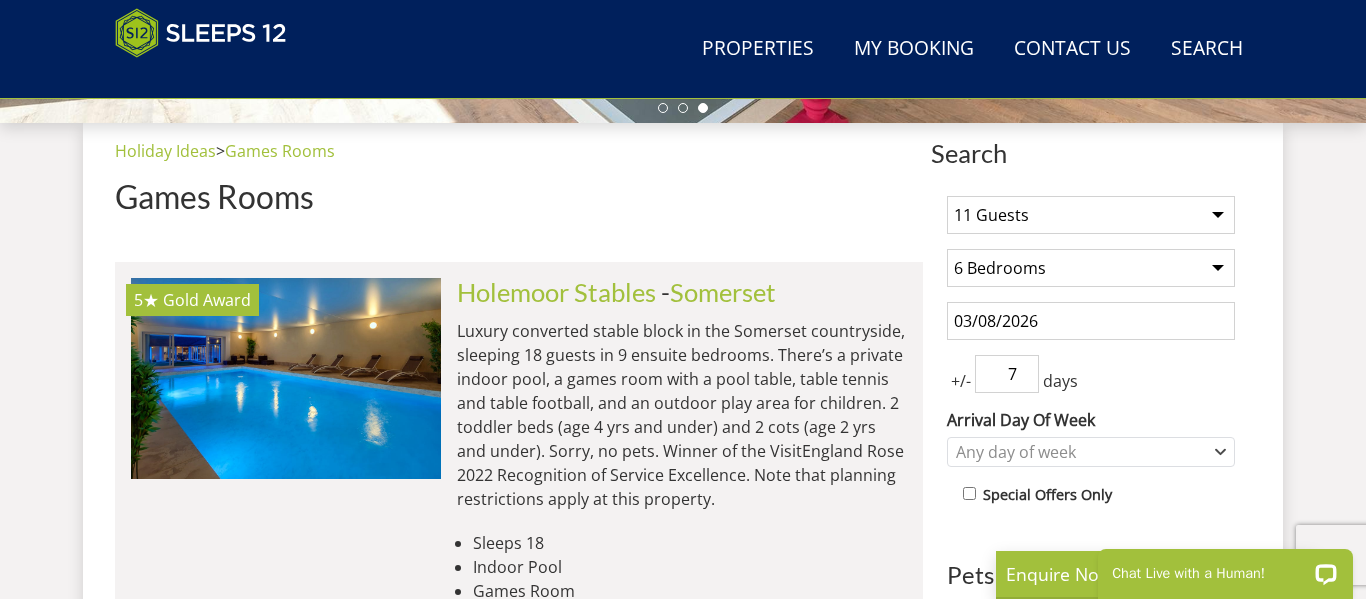 click on "Holiday Ideas  >  Games Rooms
Games Rooms" at bounding box center [519, 184] 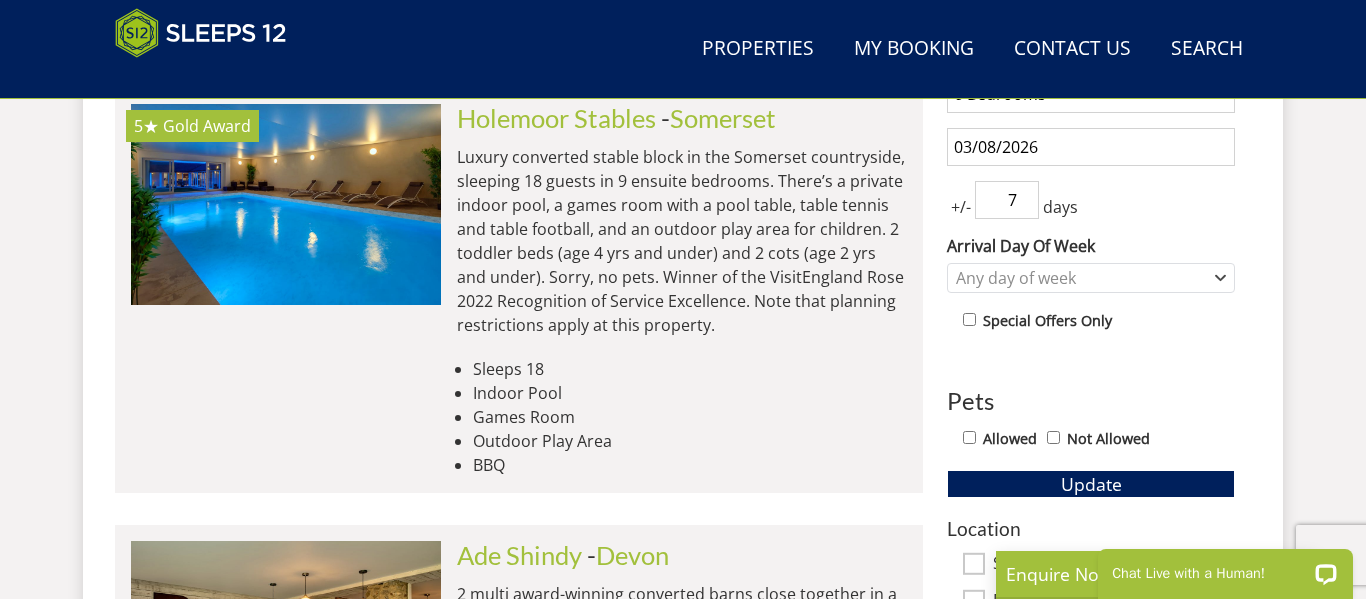 scroll, scrollTop: 920, scrollLeft: 0, axis: vertical 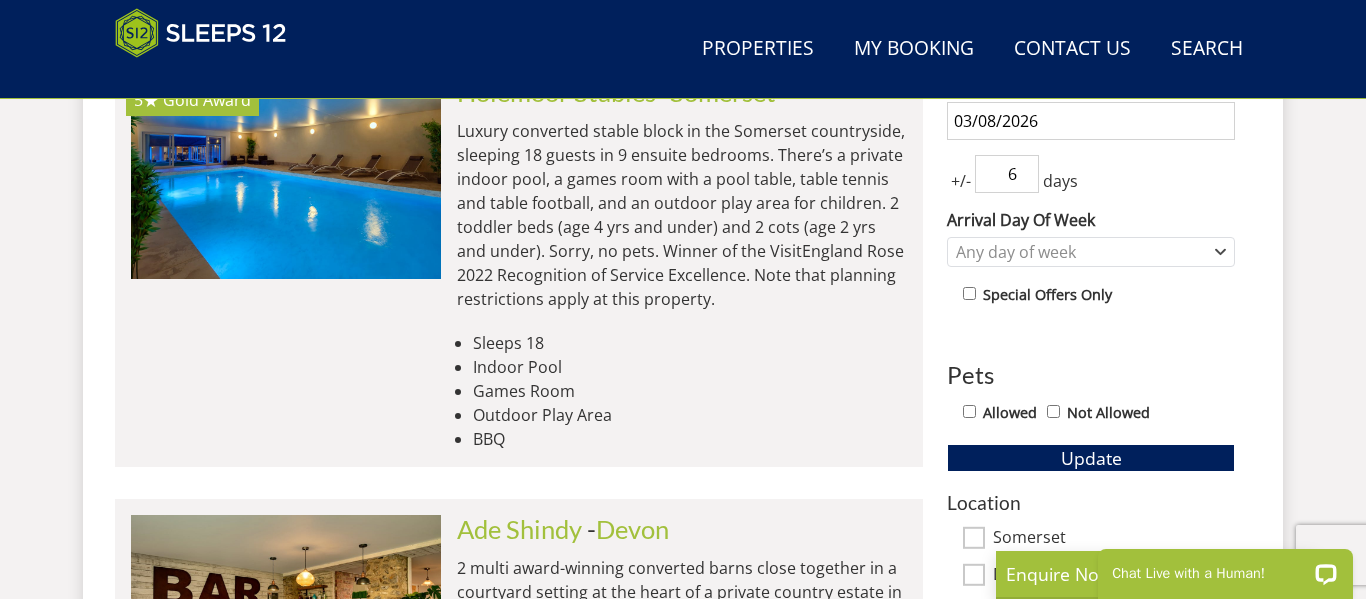 click on "6" at bounding box center [1007, 174] 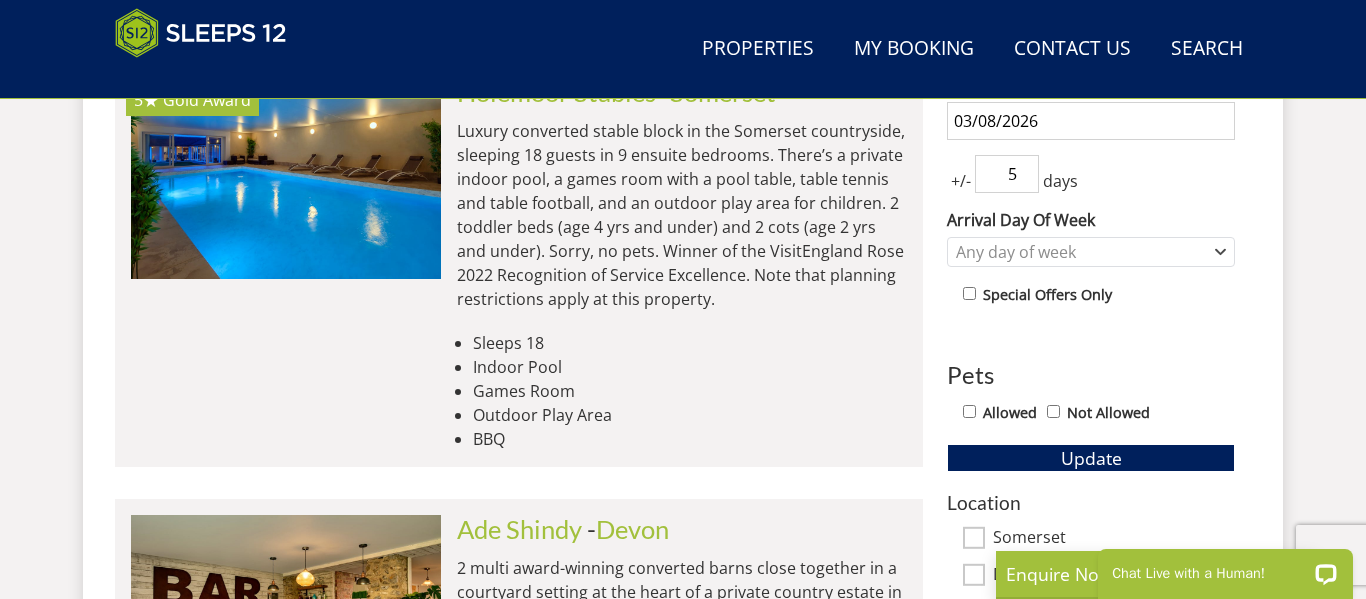 type on "5" 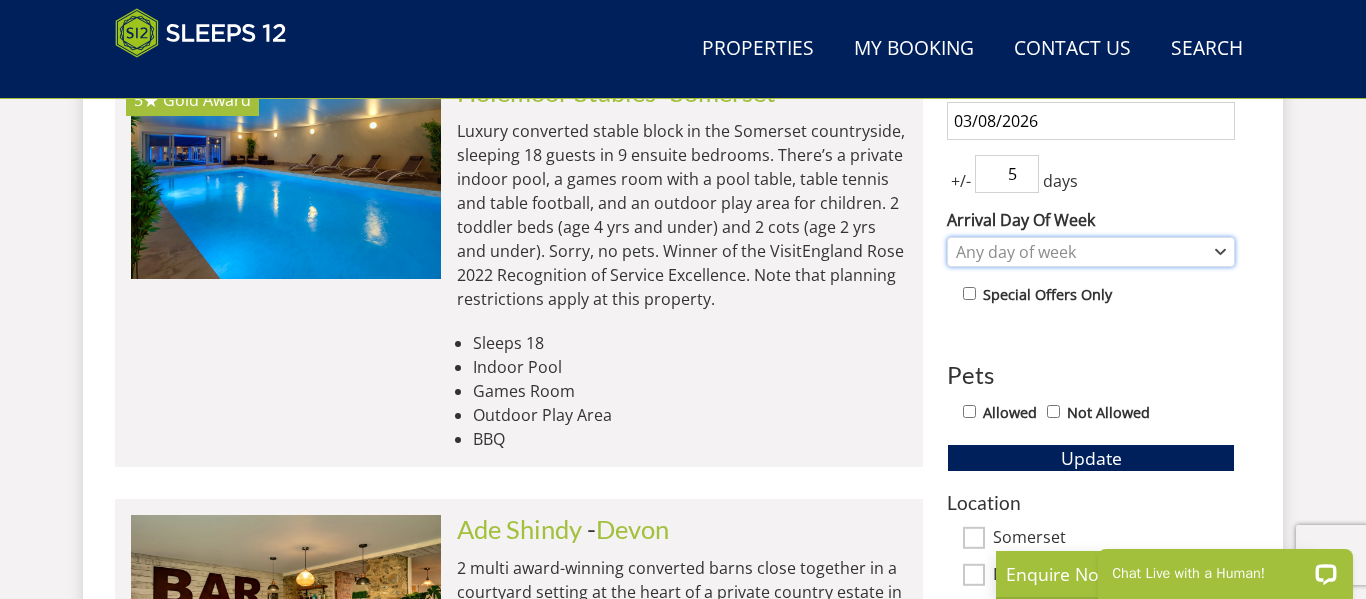 click on "Any day of week" at bounding box center (1080, 252) 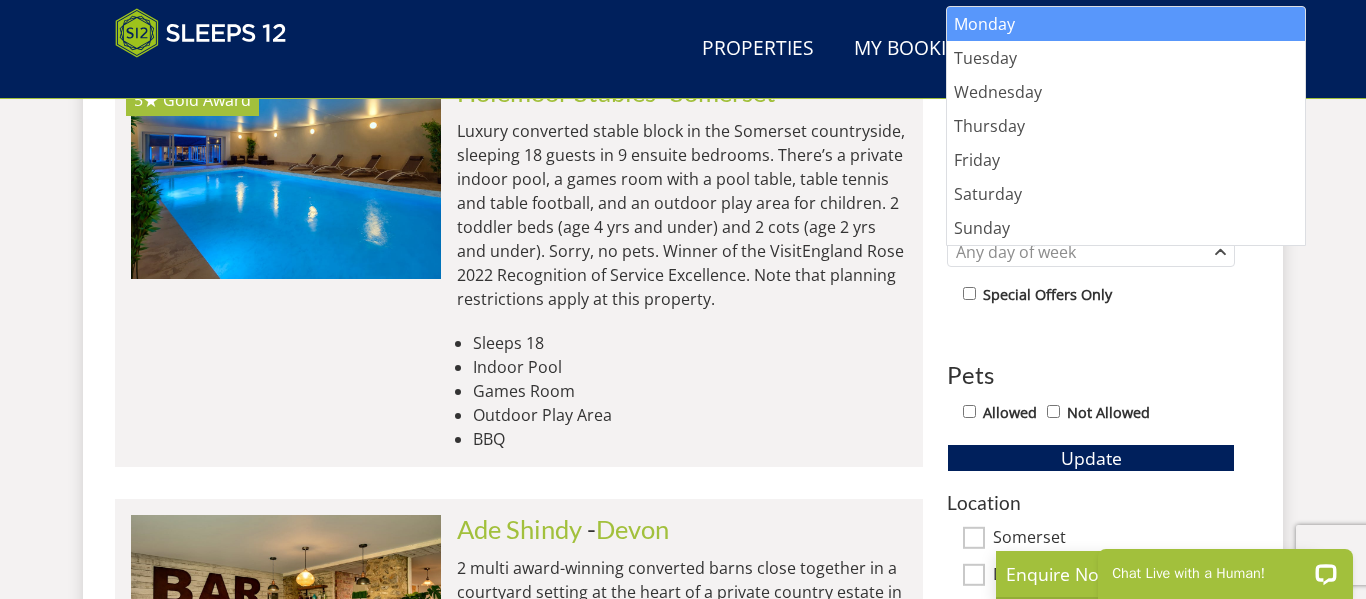 click on "Monday" at bounding box center (1126, 24) 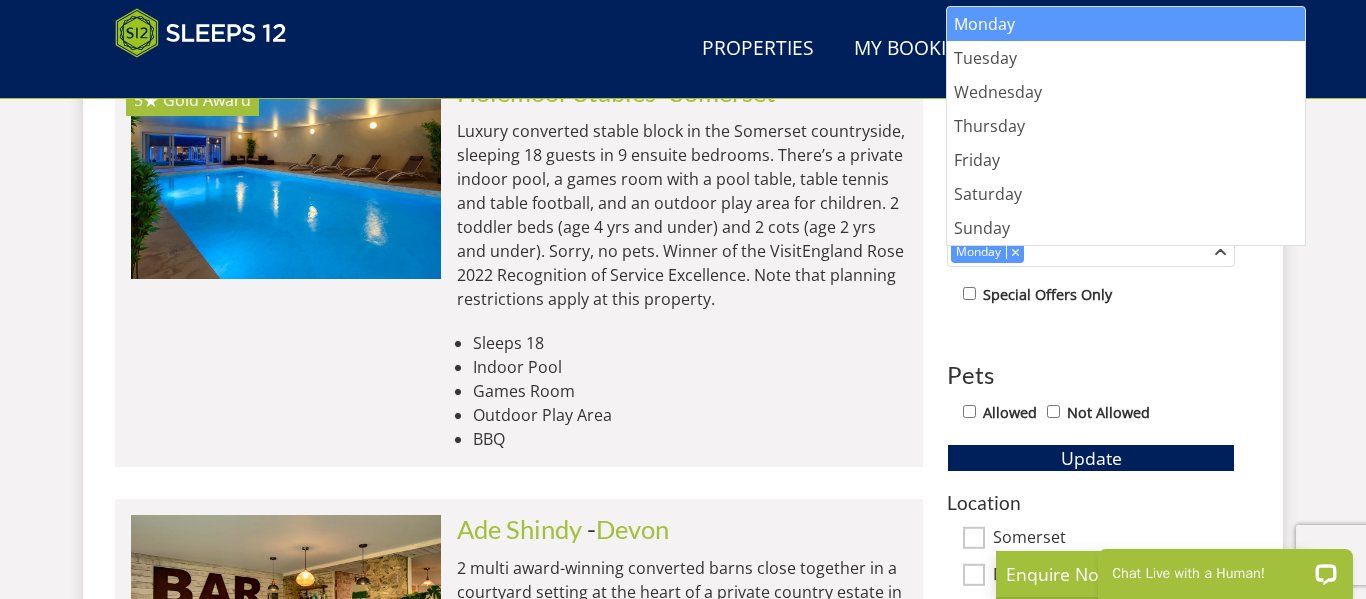click on "1 Guest
2 Guests
3 Guests
4 Guests
5 Guests
6 Guests
7 Guests
8 Guests
9 Guests
10 Guests
11 Guests
12 Guests
13 Guests
14 Guests
15 Guests
16 Guests
17 Guests
18 Guests
19 Guests
20 Guests
21 Guests
22 Guests
23 Guests
24 Guests
25 Guests
26 Guests
27 Guests
28 Guests
29 Guests
30 Guests
31 Guests
32 Guests
33 Guests
34 Guests
35 Guests
36 Guests
37 Guests
38 Guests
39 Guests
40 Guests
41 Guests
42 Guests
43 Guests
44 Guests
45 Guests
46 Guests
47 Guests
48 Guests
49 Guests
50 Guests
Any number of bedrooms
3 Bedrooms
4 Bedrooms
5 Bedrooms
6 Bedrooms
7 Bedrooms
8 Bedrooms
9 Bedrooms
10 Bedrooms
11 Bedrooms
12 Bedrooms
13 Bedrooms
14 Bedrooms
15 Bedrooms
16 Bedrooms
[DATE]
+/- 5" at bounding box center [1091, 508] 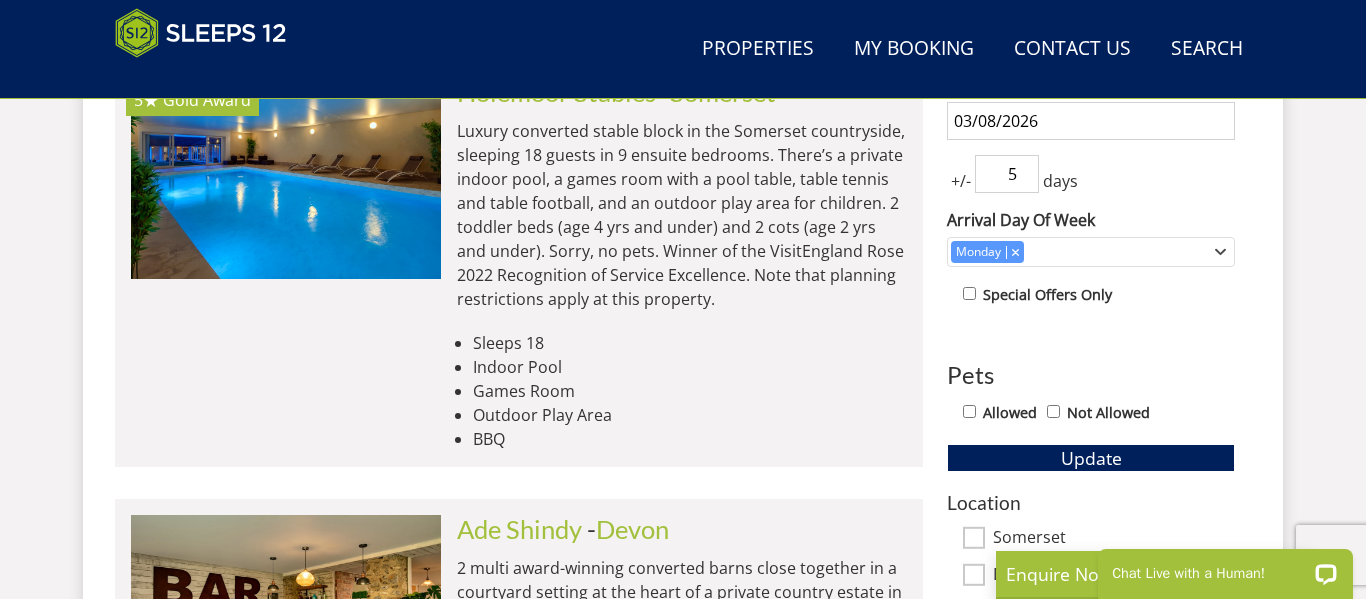 click on "Not Allowed" at bounding box center (1053, 411) 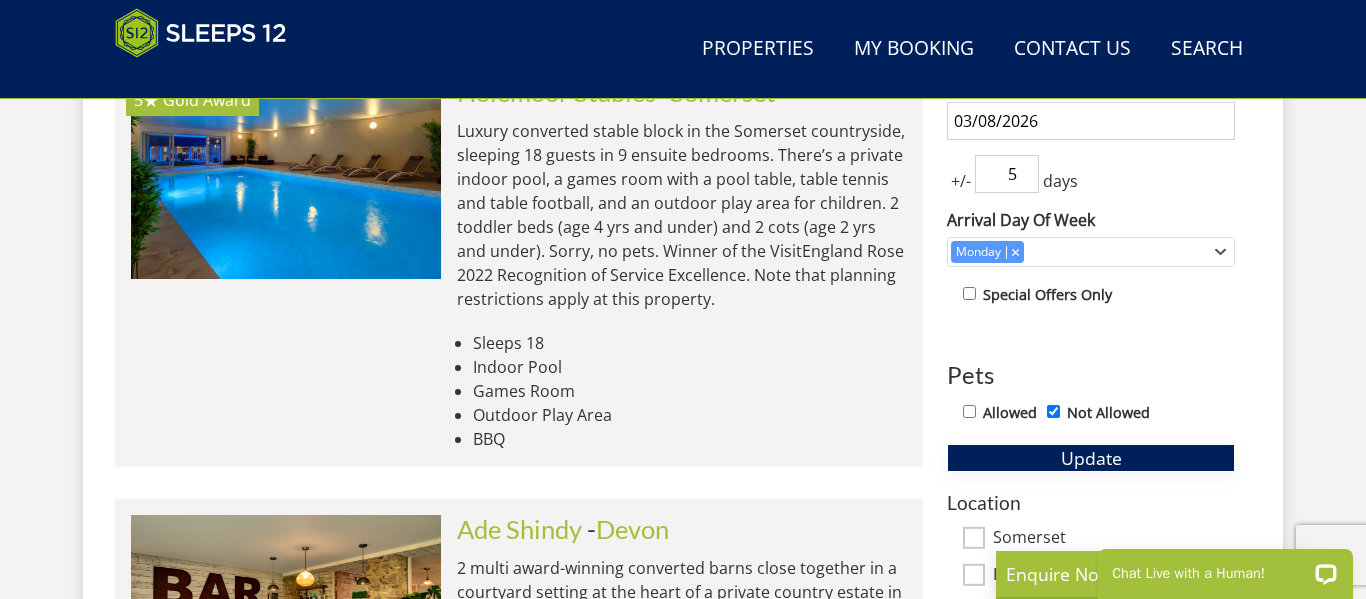 click on "Update" at bounding box center (1091, 458) 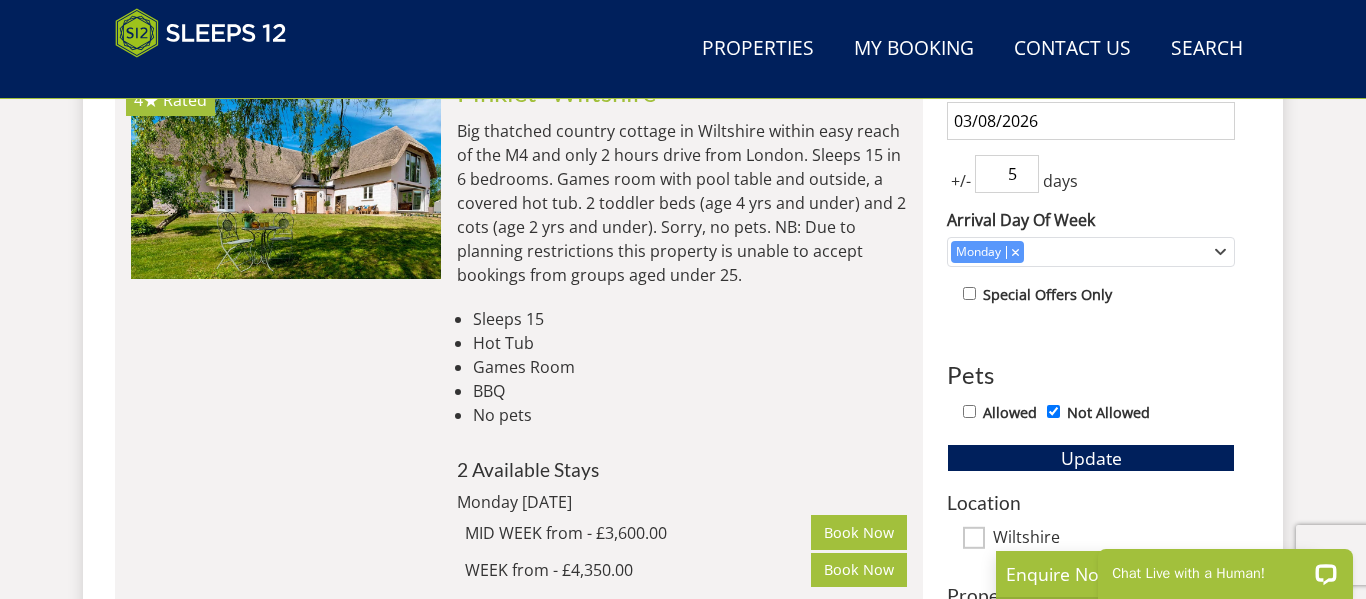 click on "1 Guest
2 Guests
3 Guests
4 Guests
5 Guests
6 Guests
7 Guests
8 Guests
9 Guests
10 Guests
11 Guests
12 Guests
13 Guests
14 Guests
15 Guests
16 Guests
17 Guests
18 Guests
19 Guests
20 Guests
21 Guests
22 Guests
23 Guests
24 Guests
25 Guests
26 Guests
27 Guests
28 Guests
29 Guests
30 Guests
31 Guests
32 Guests
33 Guests
34 Guests
35 Guests
36 Guests
37 Guests
38 Guests
39 Guests
40 Guests
41 Guests
42 Guests
43 Guests
44 Guests
45 Guests
46 Guests
47 Guests
48 Guests
49 Guests
50 Guests
Any number of bedrooms
3 Bedrooms
4 Bedrooms
5 Bedrooms
6 Bedrooms
7 Bedrooms
8 Bedrooms
9 Bedrooms
10 Bedrooms
11 Bedrooms
12 Bedrooms
13 Bedrooms
14 Bedrooms
15 Bedrooms
16 Bedrooms
[DATE]
+/- 5" at bounding box center [1091, 404] 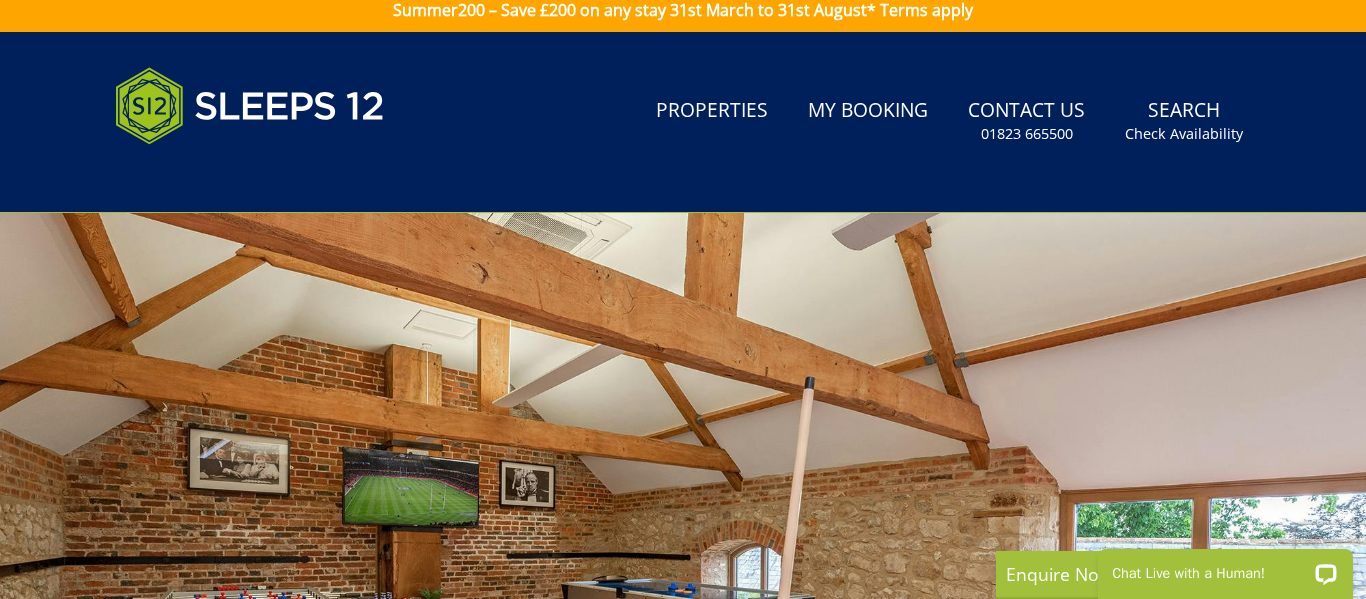 scroll, scrollTop: 0, scrollLeft: 0, axis: both 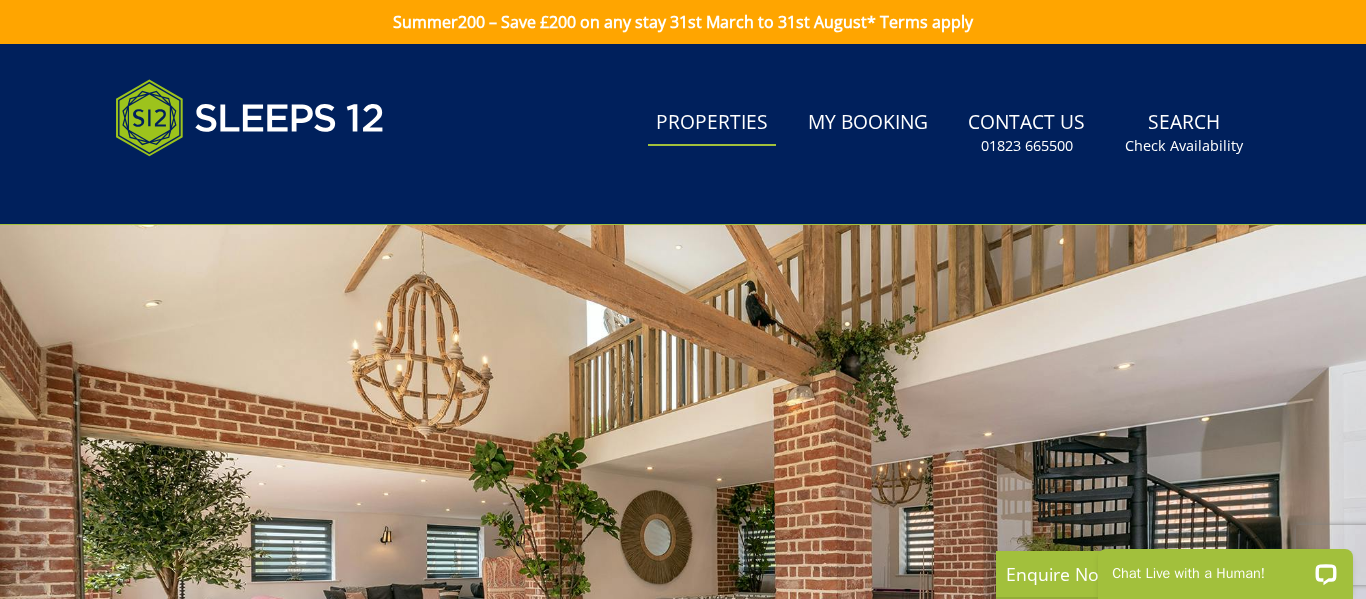 click on "Properties" at bounding box center [712, 123] 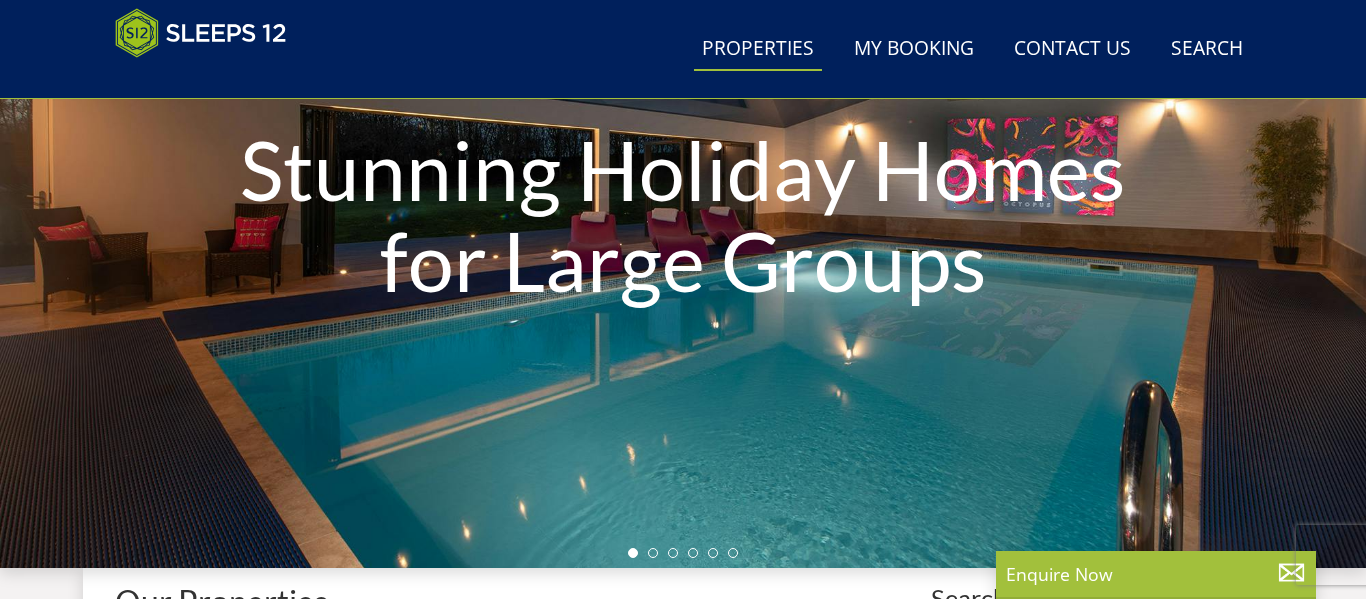 scroll, scrollTop: 280, scrollLeft: 0, axis: vertical 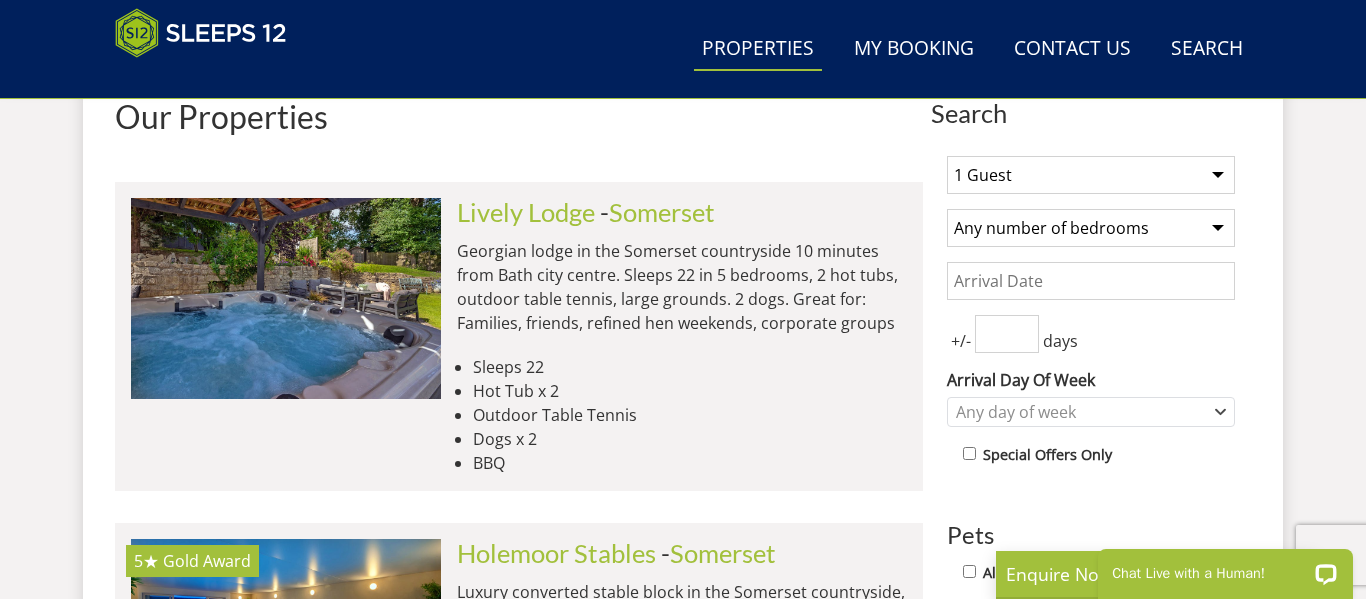 click on "1 Guest
2 Guests
3 Guests
4 Guests
5 Guests
6 Guests
7 Guests
8 Guests
9 Guests
10 Guests
11 Guests
12 Guests
13 Guests
14 Guests
15 Guests
16 Guests
17 Guests
18 Guests
19 Guests
20 Guests
21 Guests
22 Guests
23 Guests
24 Guests
25 Guests
26 Guests
27 Guests
28 Guests
29 Guests
30 Guests
31 Guests
32 Guests" at bounding box center (1091, 175) 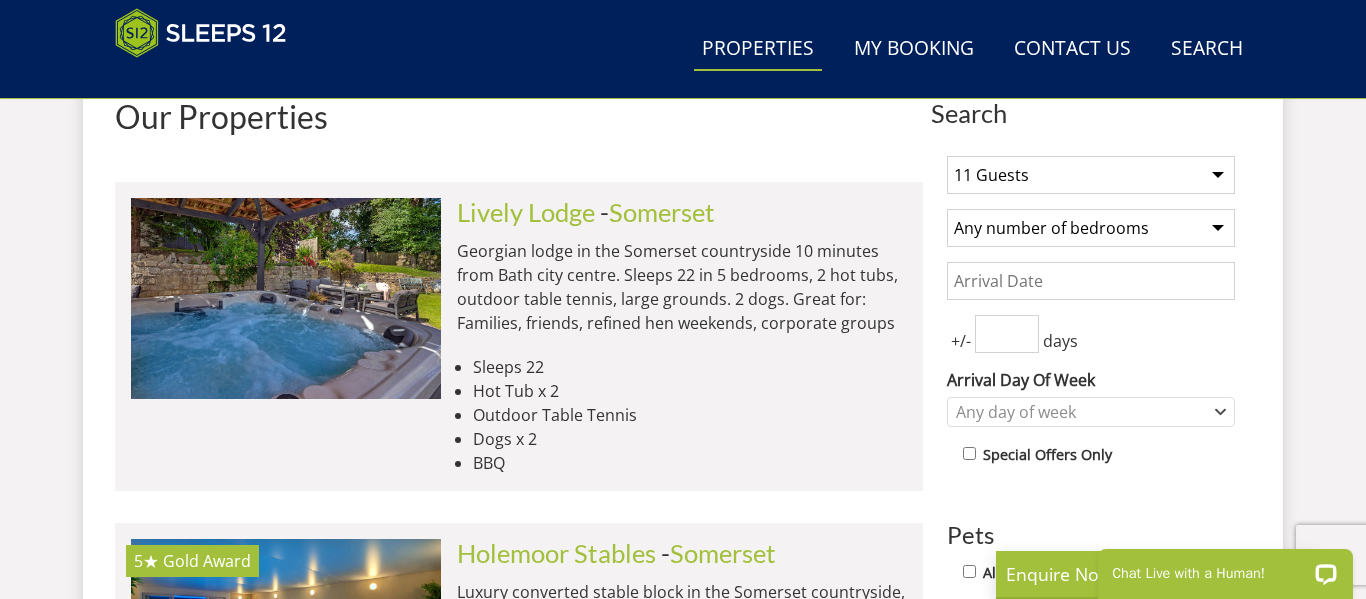 click on "1 Guest
2 Guests
3 Guests
4 Guests
5 Guests
6 Guests
7 Guests
8 Guests
9 Guests
10 Guests
11 Guests
12 Guests
13 Guests
14 Guests
15 Guests
16 Guests
17 Guests
18 Guests
19 Guests
20 Guests
21 Guests
22 Guests
23 Guests
24 Guests
25 Guests
26 Guests
27 Guests
28 Guests
29 Guests
30 Guests
31 Guests
32 Guests" at bounding box center (1091, 175) 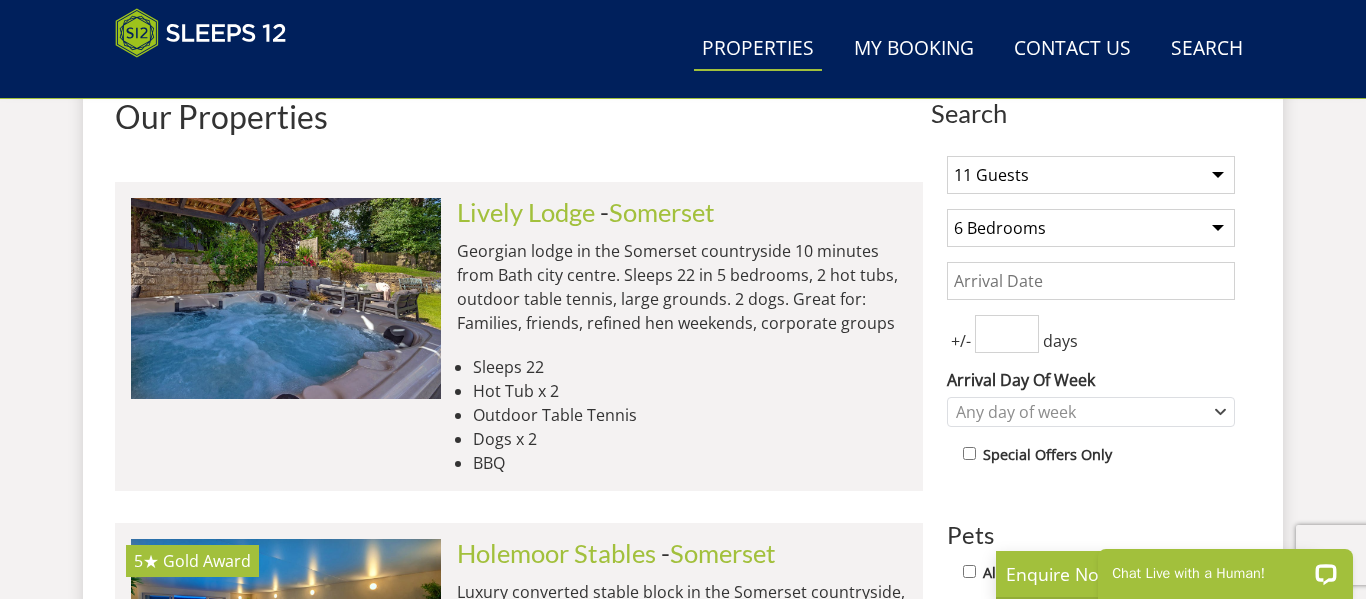 click on "Any number of bedrooms
4 Bedrooms
5 Bedrooms
6 Bedrooms
7 Bedrooms
8 Bedrooms
9 Bedrooms
10 Bedrooms
11 Bedrooms
12 Bedrooms
13 Bedrooms
14 Bedrooms
15 Bedrooms
16 Bedrooms" at bounding box center [1091, 228] 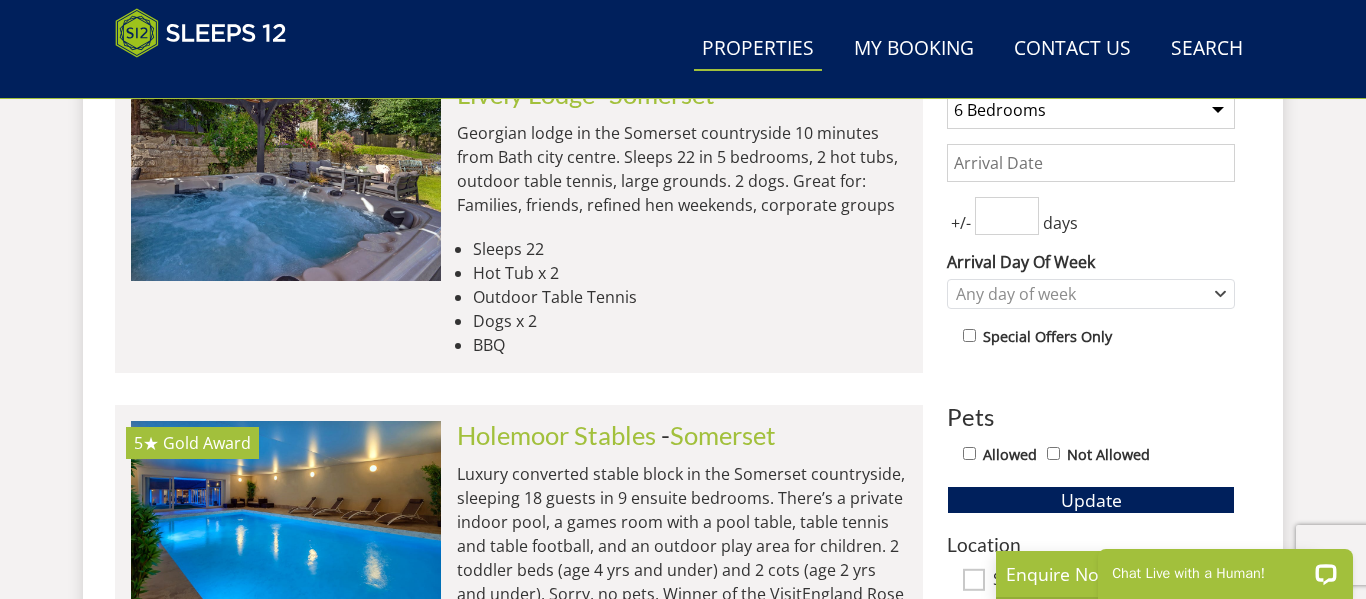 scroll, scrollTop: 880, scrollLeft: 0, axis: vertical 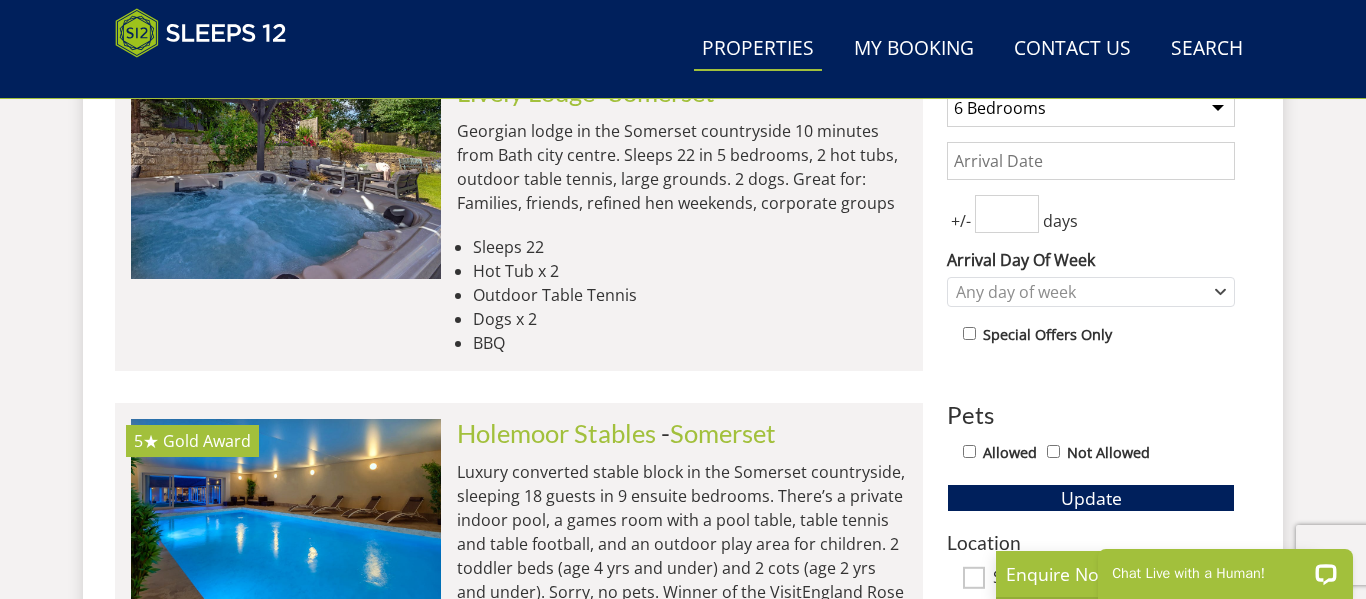 click on "Date" at bounding box center [1091, 161] 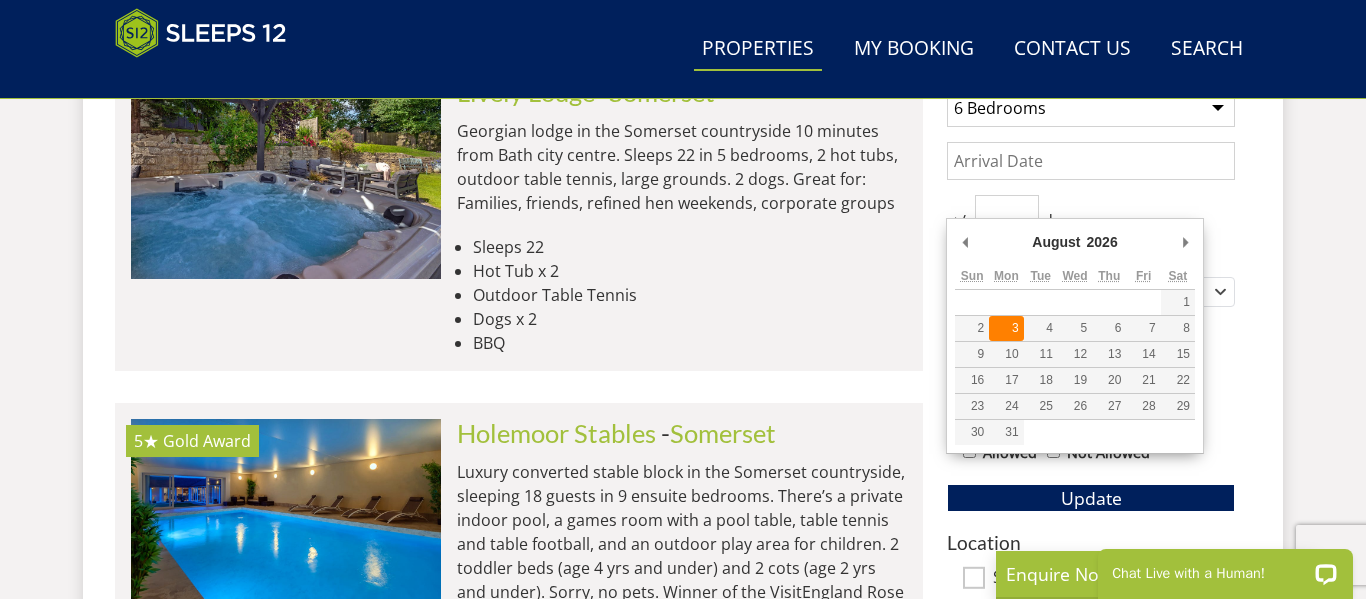 type on "03/08/2026" 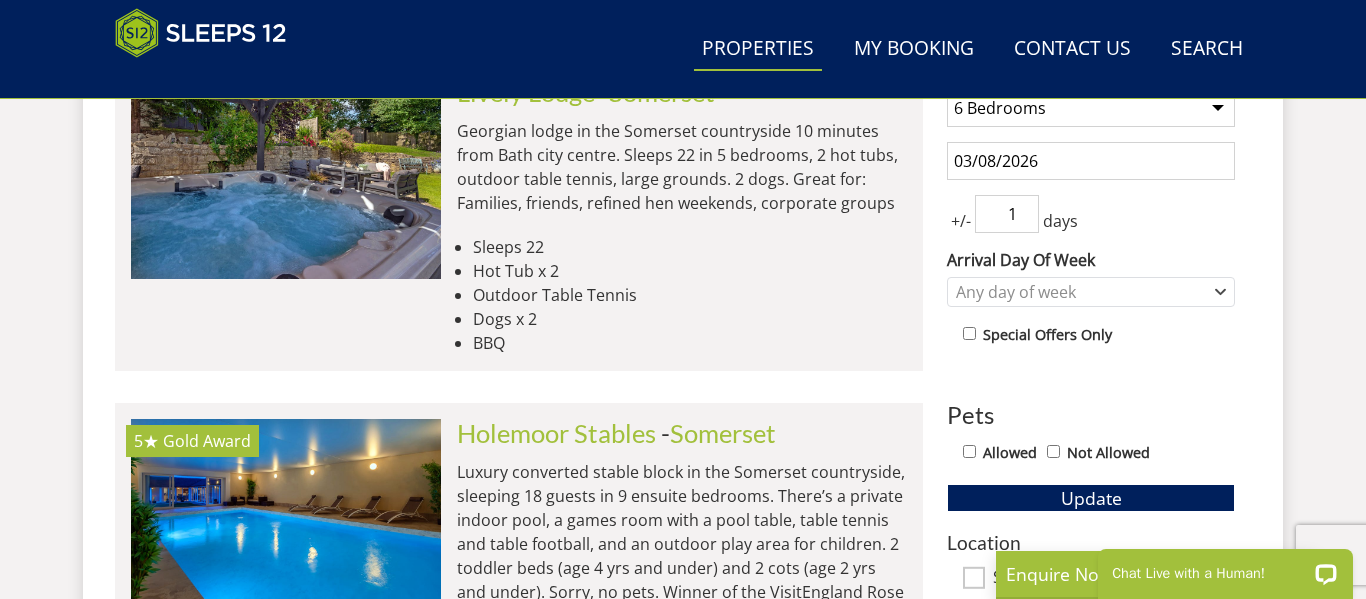 click on "1" at bounding box center [1007, 214] 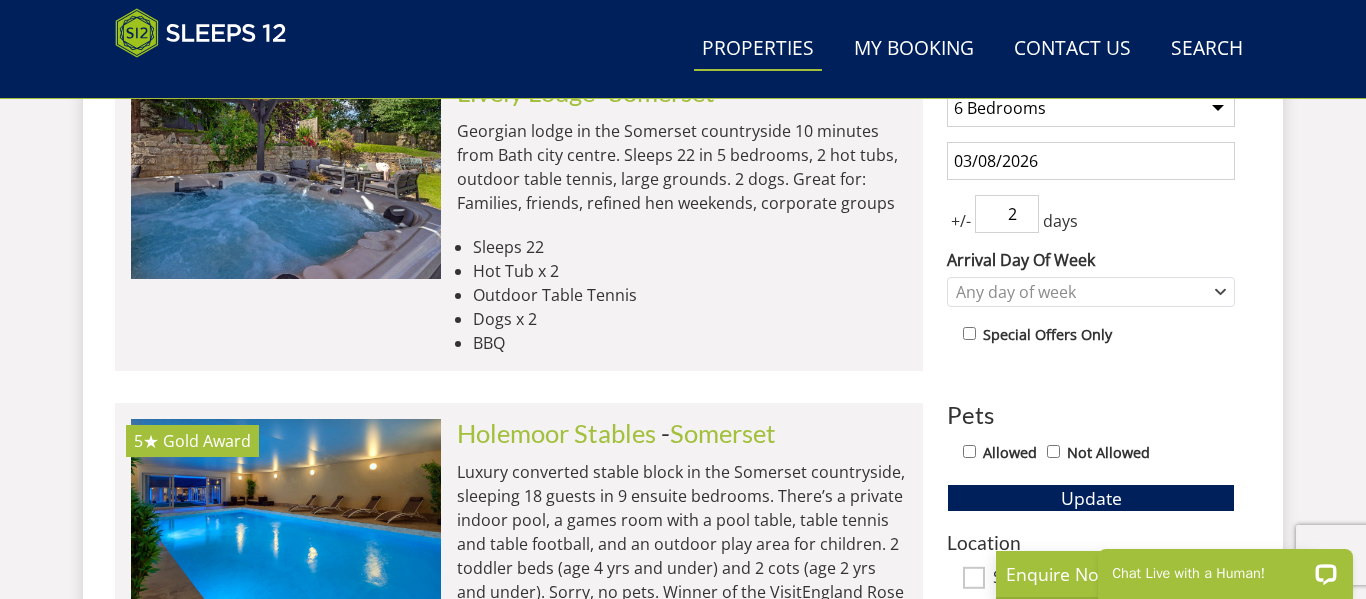 click on "2" at bounding box center (1007, 214) 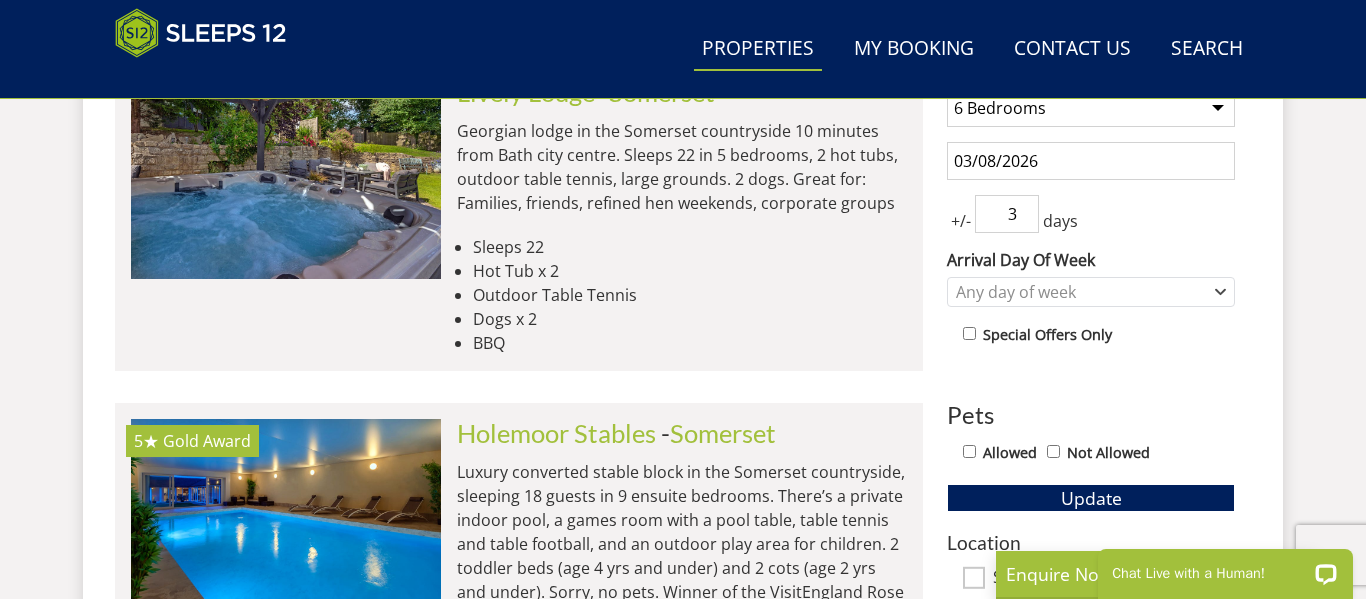 click on "3" at bounding box center (1007, 214) 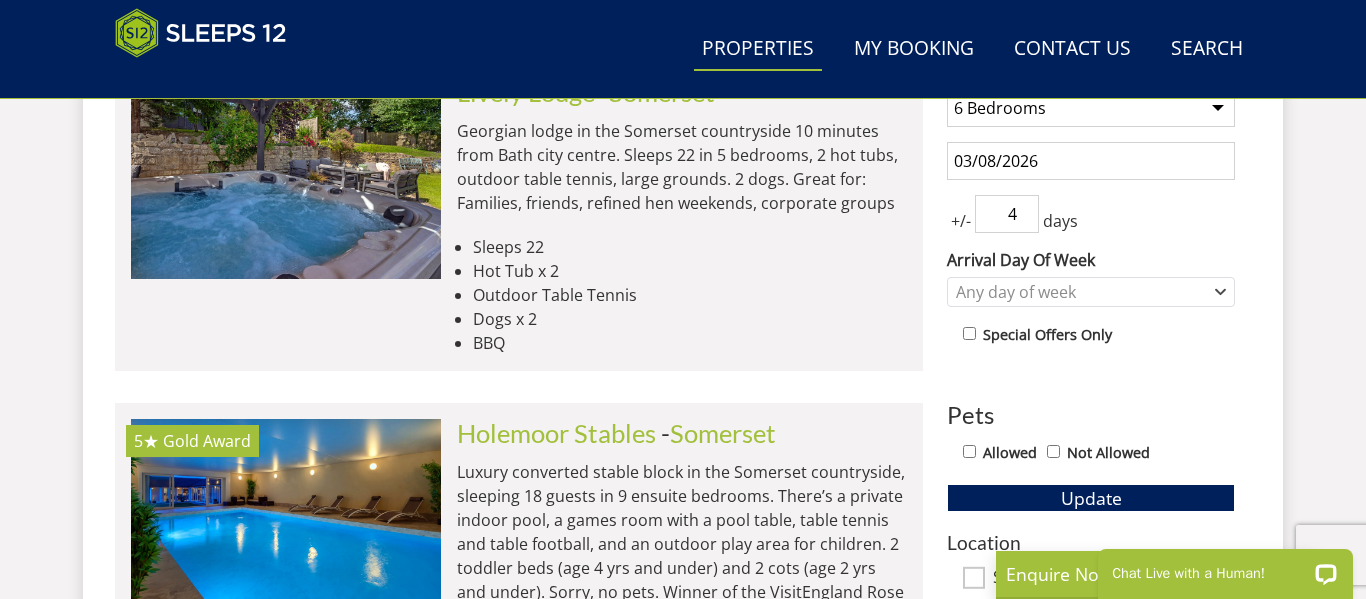 click on "4" at bounding box center [1007, 214] 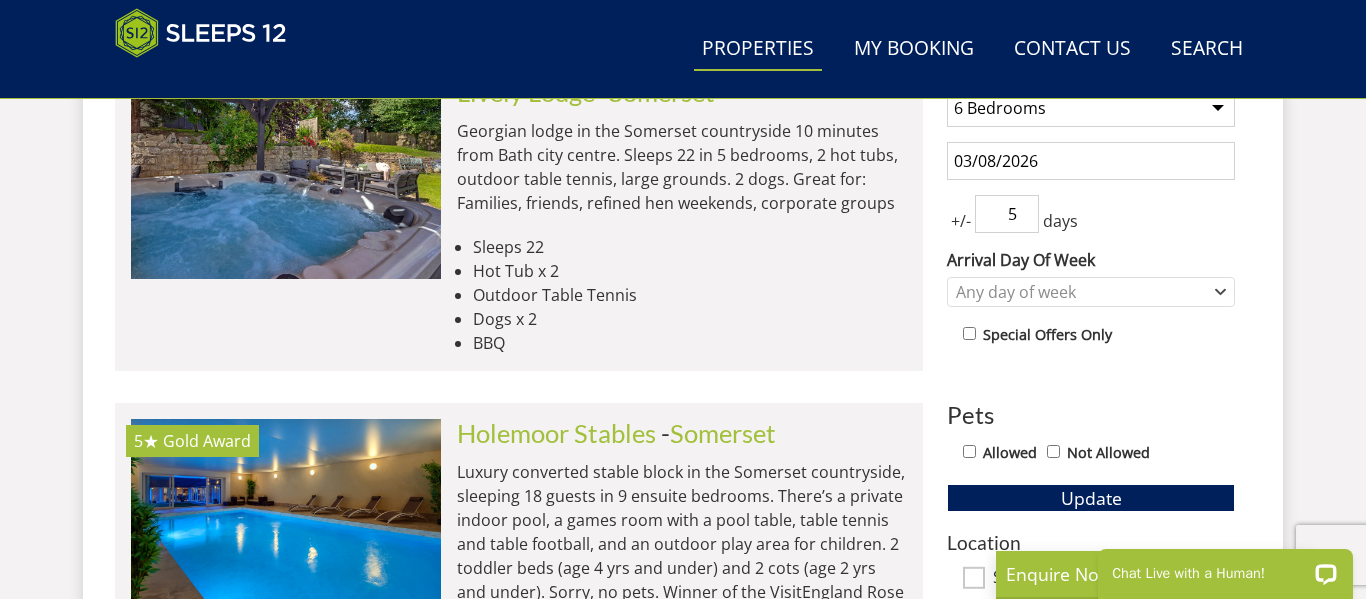 type on "5" 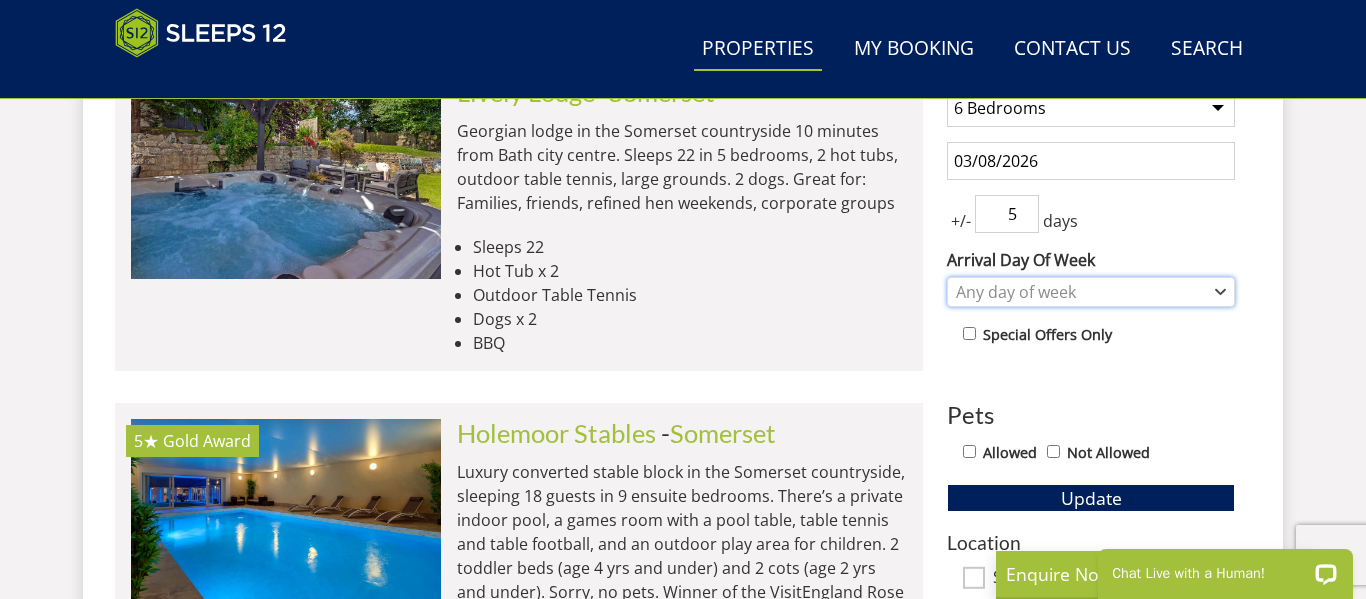 click on "Any day of week" at bounding box center [1080, 292] 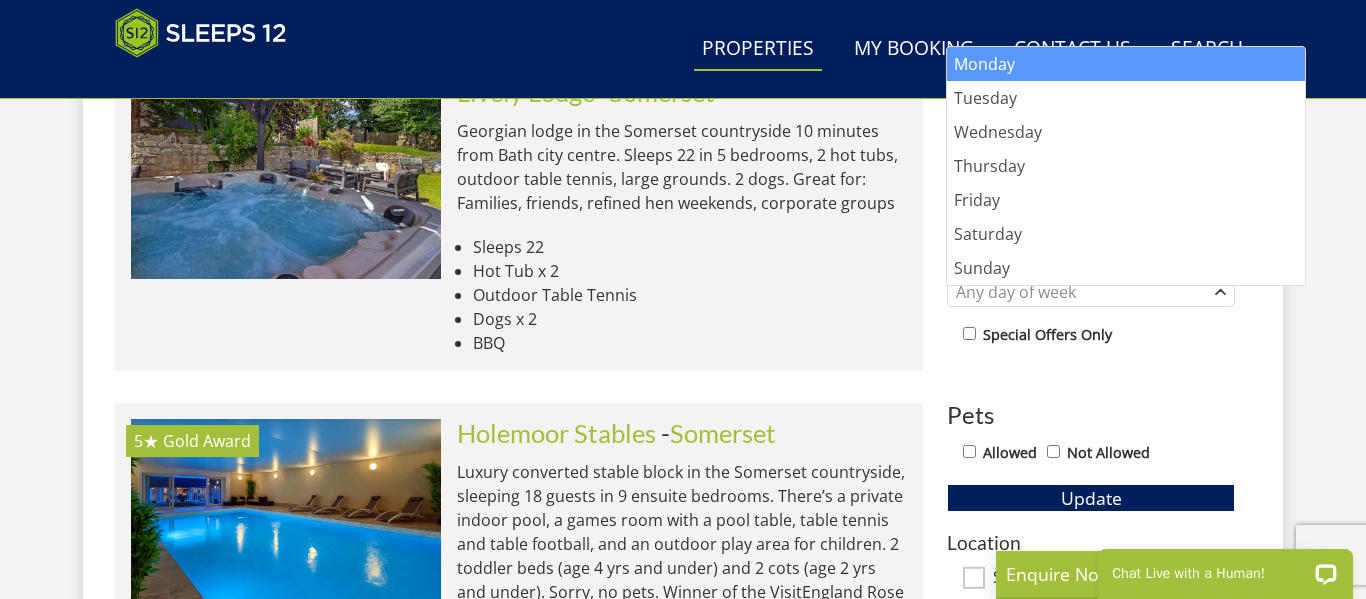 click on "Monday" at bounding box center (1126, 64) 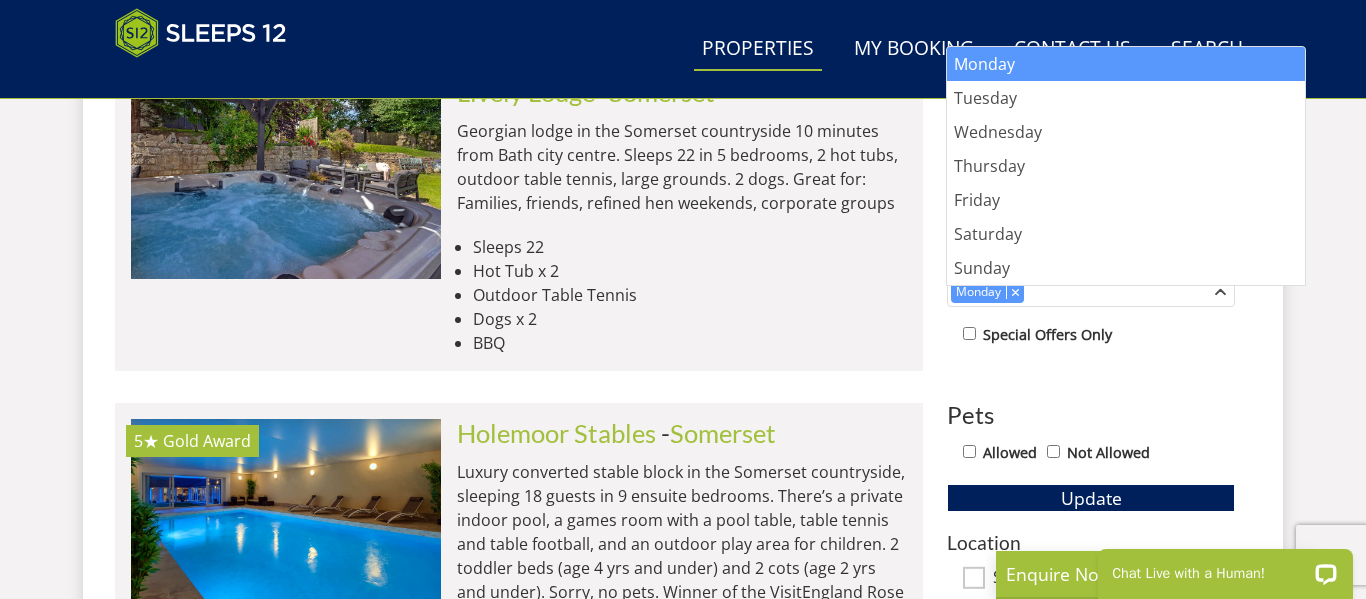 click on "1 Guest
2 Guests
3 Guests
4 Guests
5 Guests
6 Guests
7 Guests
8 Guests
9 Guests
10 Guests
11 Guests
12 Guests
13 Guests
14 Guests
15 Guests
16 Guests
17 Guests
18 Guests
19 Guests
20 Guests
21 Guests
22 Guests
23 Guests
24 Guests
25 Guests
26 Guests
27 Guests
28 Guests
29 Guests
30 Guests
31 Guests
32 Guests
Any number of bedrooms
4 Bedrooms
5 Bedrooms
6 Bedrooms
7 Bedrooms
8 Bedrooms
9 Bedrooms
10 Bedrooms
11 Bedrooms
12 Bedrooms
13 Bedrooms
14 Bedrooms
15 Bedrooms
16 Bedrooms
[DATE]
+/-
5
days Pets" at bounding box center (683, 3993) 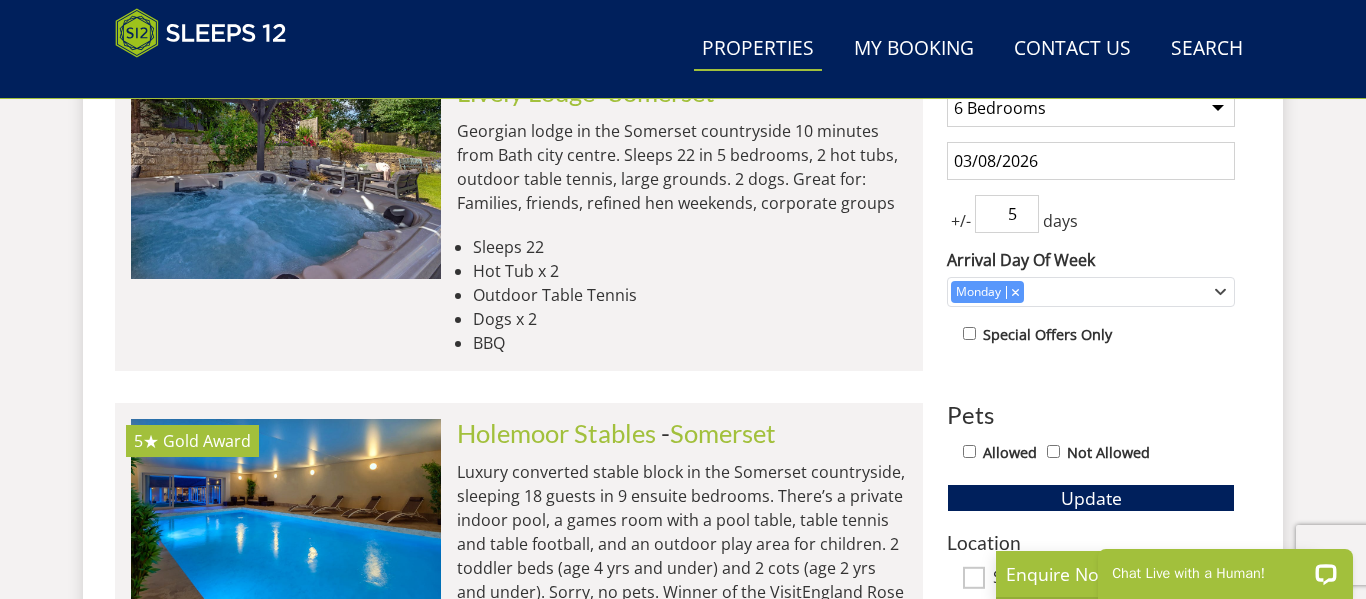 click on "Not Allowed" at bounding box center (1053, 451) 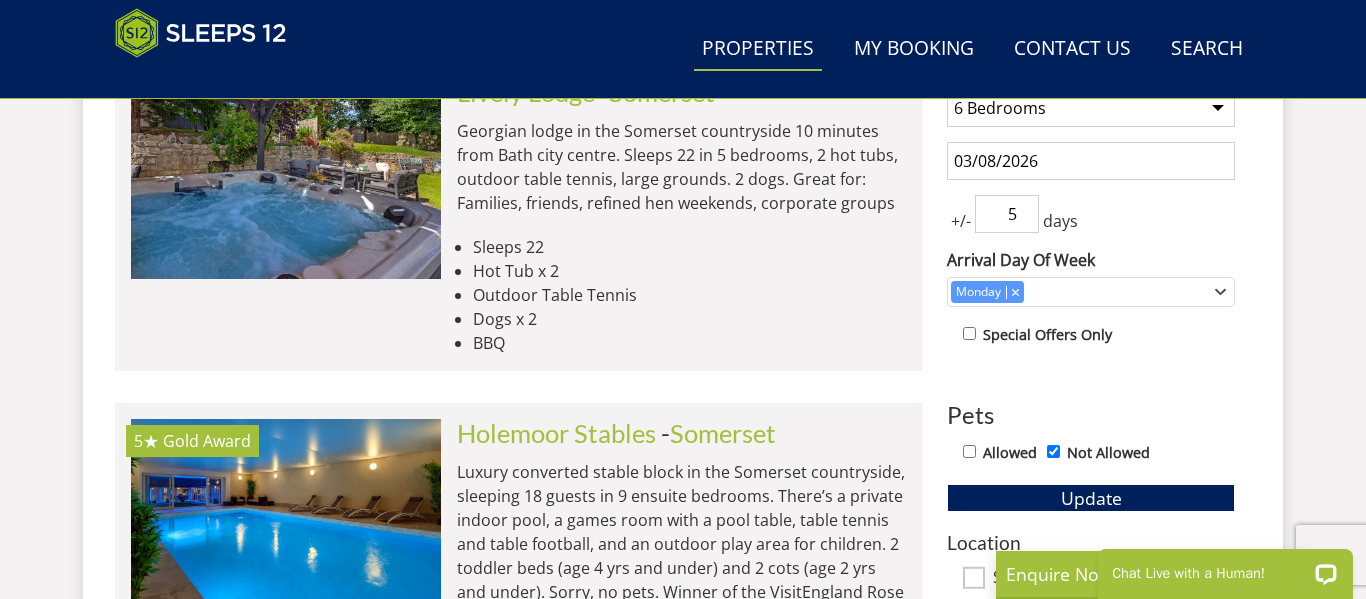 click on "1 Guest
2 Guests
3 Guests
4 Guests
5 Guests
6 Guests
7 Guests
8 Guests
9 Guests
10 Guests
11 Guests
12 Guests
13 Guests
14 Guests
15 Guests
16 Guests
17 Guests
18 Guests
19 Guests
20 Guests
21 Guests
22 Guests
23 Guests
24 Guests
25 Guests
26 Guests
27 Guests
28 Guests
29 Guests
30 Guests
31 Guests
32 Guests
Any number of bedrooms
4 Bedrooms
5 Bedrooms
6 Bedrooms
7 Bedrooms
8 Bedrooms
9 Bedrooms
10 Bedrooms
11 Bedrooms
12 Bedrooms
13 Bedrooms
14 Bedrooms
15 Bedrooms
16 Bedrooms
[DATE]
+/-
5
days
Arrival Day Of Week
Monday Tuesday Wednesday Thursday" at bounding box center [1091, 565] 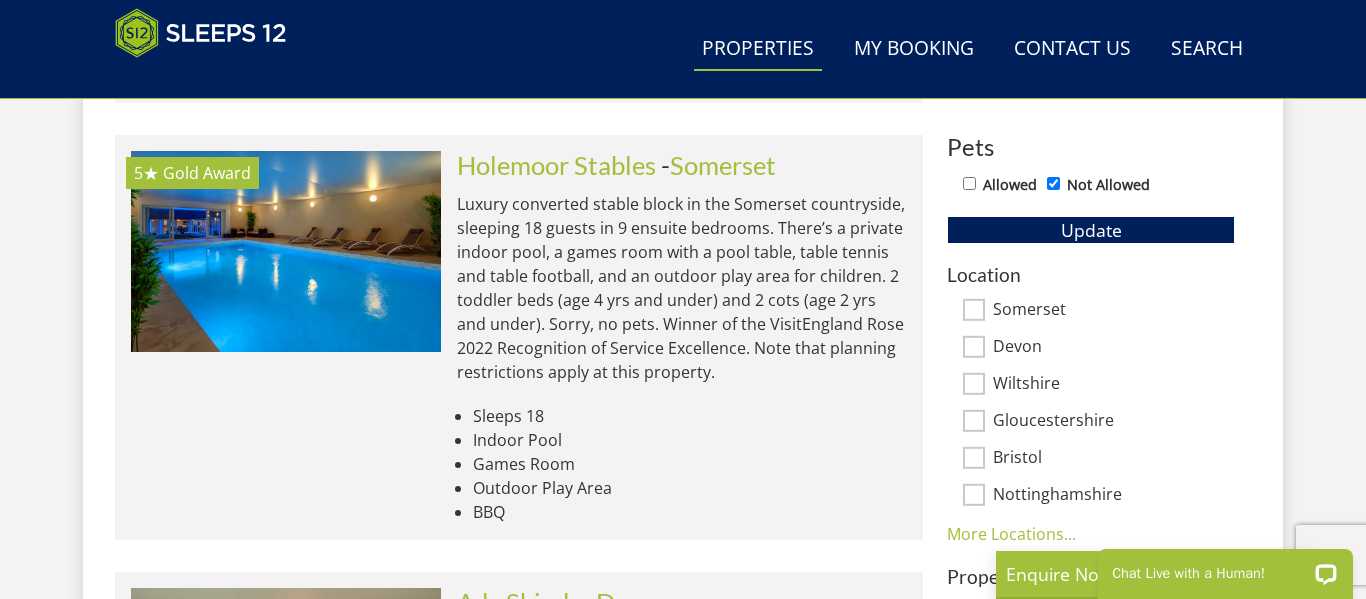 scroll, scrollTop: 1160, scrollLeft: 0, axis: vertical 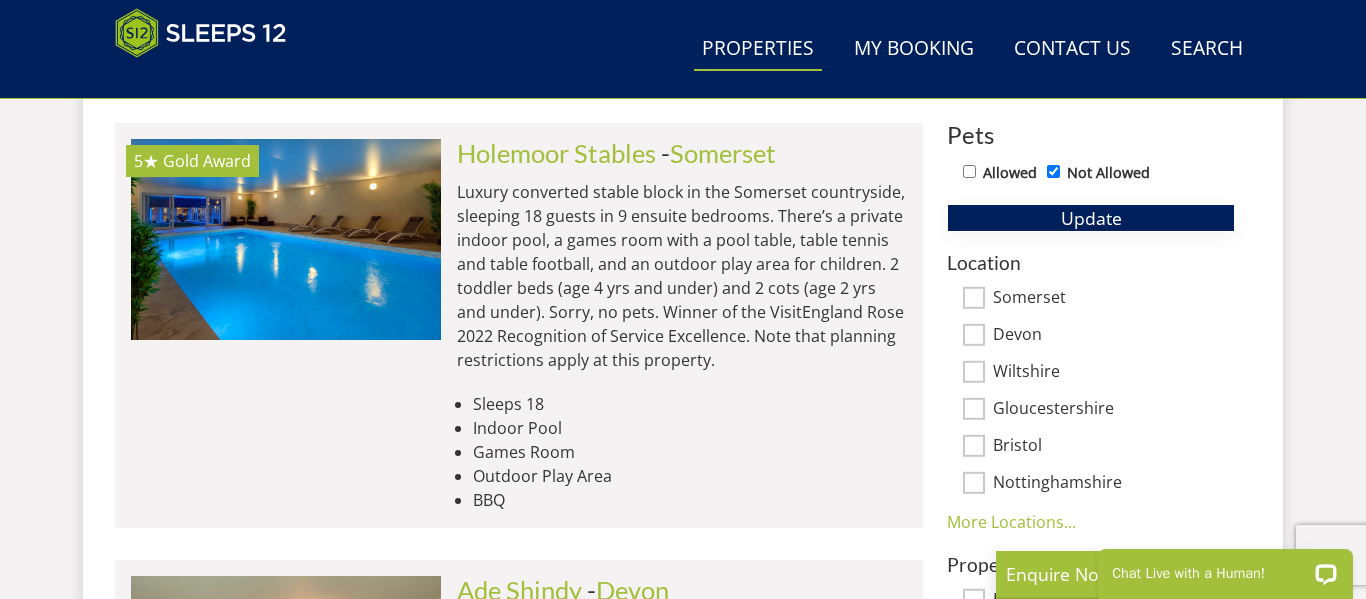 click on "Update" at bounding box center [1091, 218] 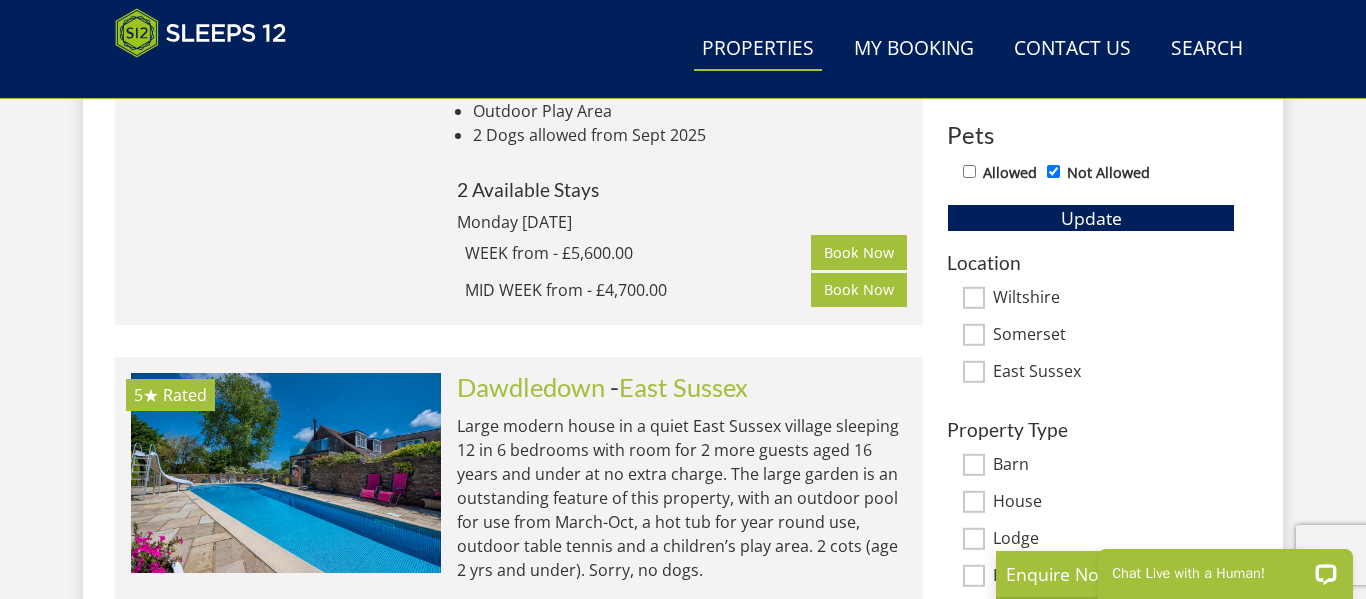click on "1 Guest
2 Guests
3 Guests
4 Guests
5 Guests
6 Guests
7 Guests
8 Guests
9 Guests
10 Guests
11 Guests
12 Guests
13 Guests
14 Guests
15 Guests
16 Guests
17 Guests
18 Guests
19 Guests
20 Guests
21 Guests
22 Guests
23 Guests
24 Guests
25 Guests
26 Guests
27 Guests
28 Guests
29 Guests
30 Guests
31 Guests
32 Guests
Any number of bedrooms
4 Bedrooms
5 Bedrooms
6 Bedrooms
7 Bedrooms
8 Bedrooms
9 Bedrooms
10 Bedrooms
11 Bedrooms
12 Bedrooms
13 Bedrooms
14 Bedrooms
15 Bedrooms
16 Bedrooms
[DATE]
+/-
5
days
Arrival Day Of Week
Monday Tuesday Wednesday Thursday" at bounding box center [1091, 218] 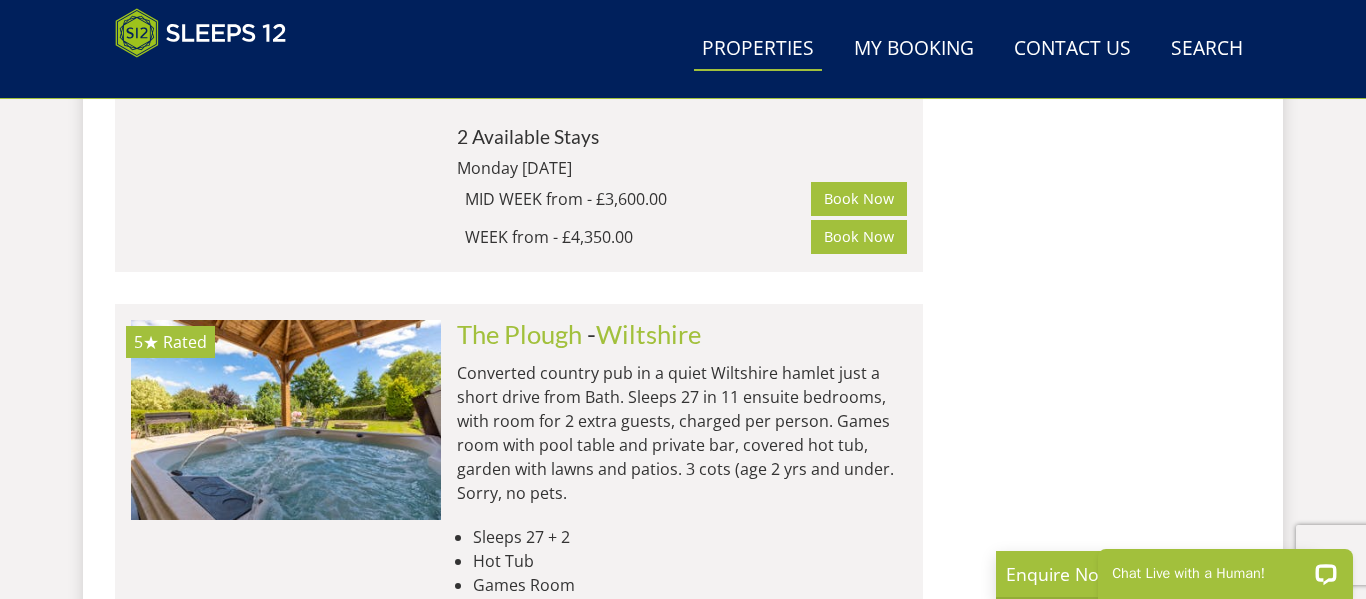 scroll, scrollTop: 2400, scrollLeft: 0, axis: vertical 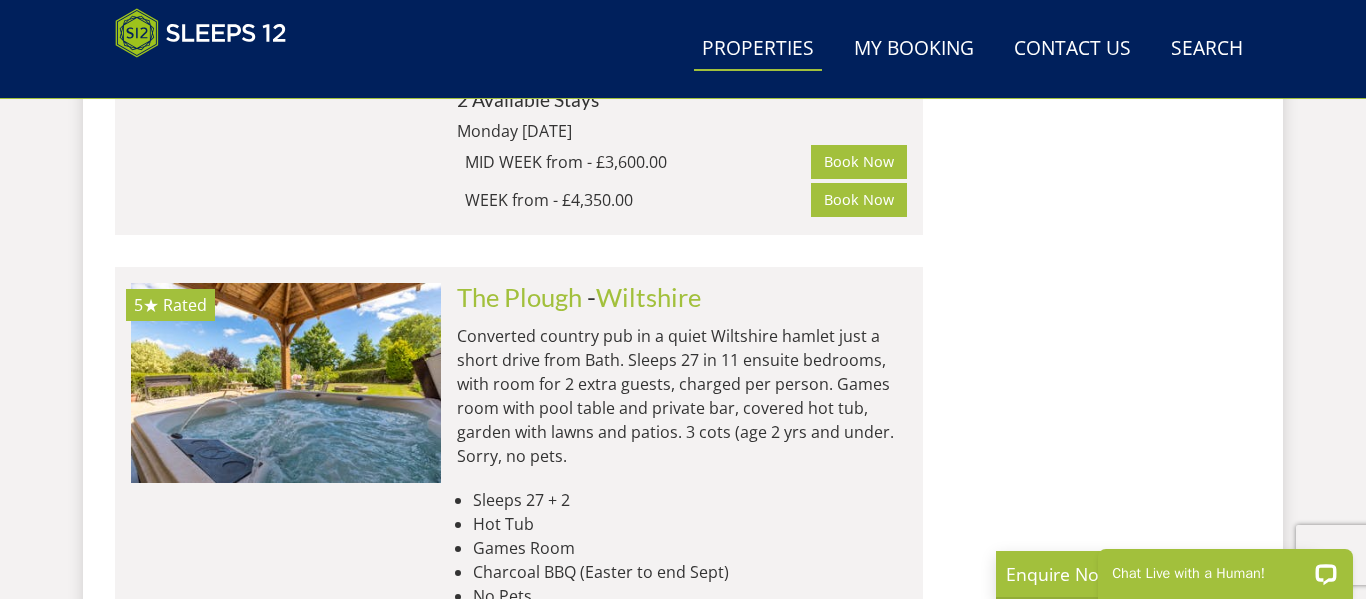 click on "1 Guest
2 Guests
3 Guests
4 Guests
5 Guests
6 Guests
7 Guests
8 Guests
9 Guests
10 Guests
11 Guests
12 Guests
13 Guests
14 Guests
15 Guests
16 Guests
17 Guests
18 Guests
19 Guests
20 Guests
21 Guests
22 Guests
23 Guests
24 Guests
25 Guests
26 Guests
27 Guests
28 Guests
29 Guests
30 Guests
31 Guests
32 Guests
Any number of bedrooms
4 Bedrooms
5 Bedrooms
6 Bedrooms
7 Bedrooms
8 Bedrooms
9 Bedrooms
10 Bedrooms
11 Bedrooms
12 Bedrooms
13 Bedrooms
14 Bedrooms
15 Bedrooms
16 Bedrooms
[DATE]
+/-
5
days" at bounding box center [1091, -362] 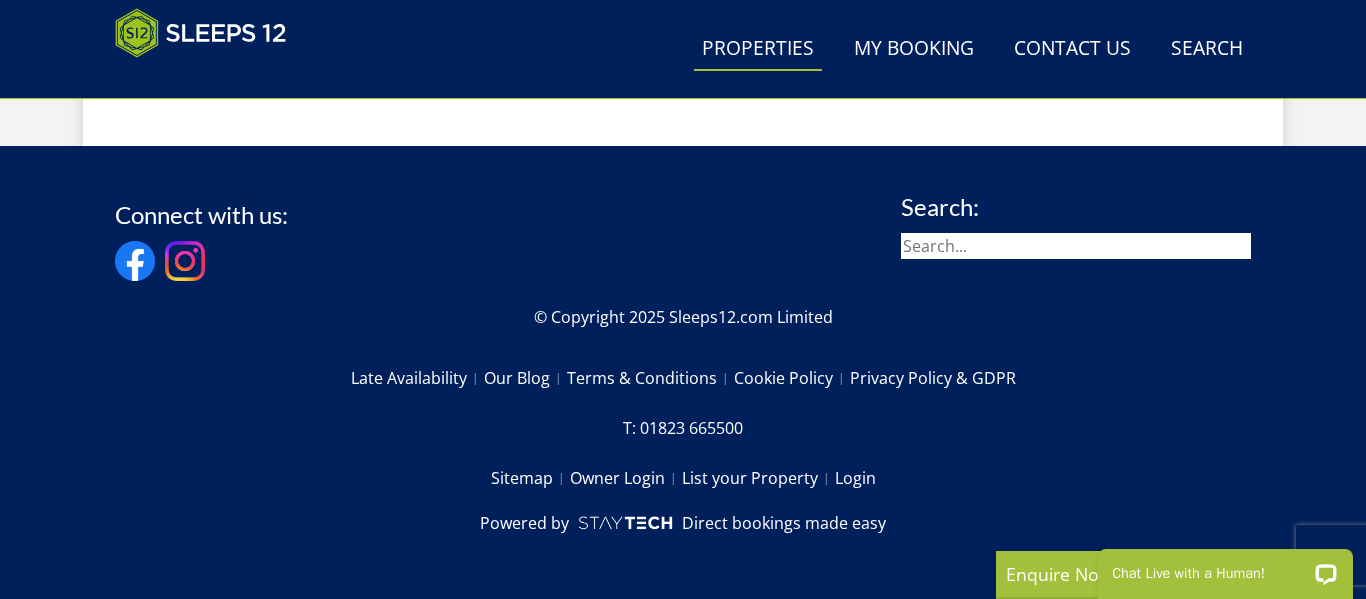 scroll, scrollTop: 4040, scrollLeft: 0, axis: vertical 